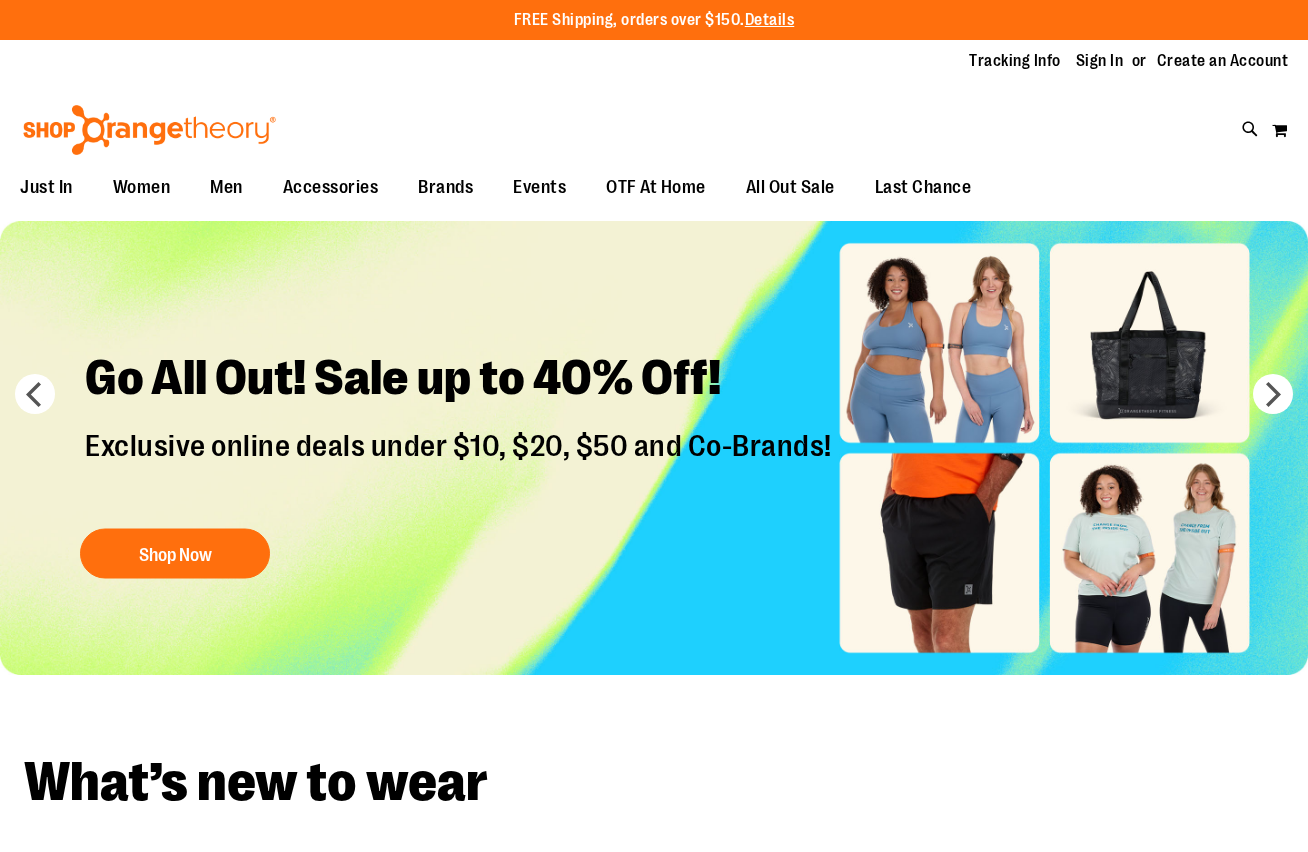 scroll, scrollTop: 0, scrollLeft: 0, axis: both 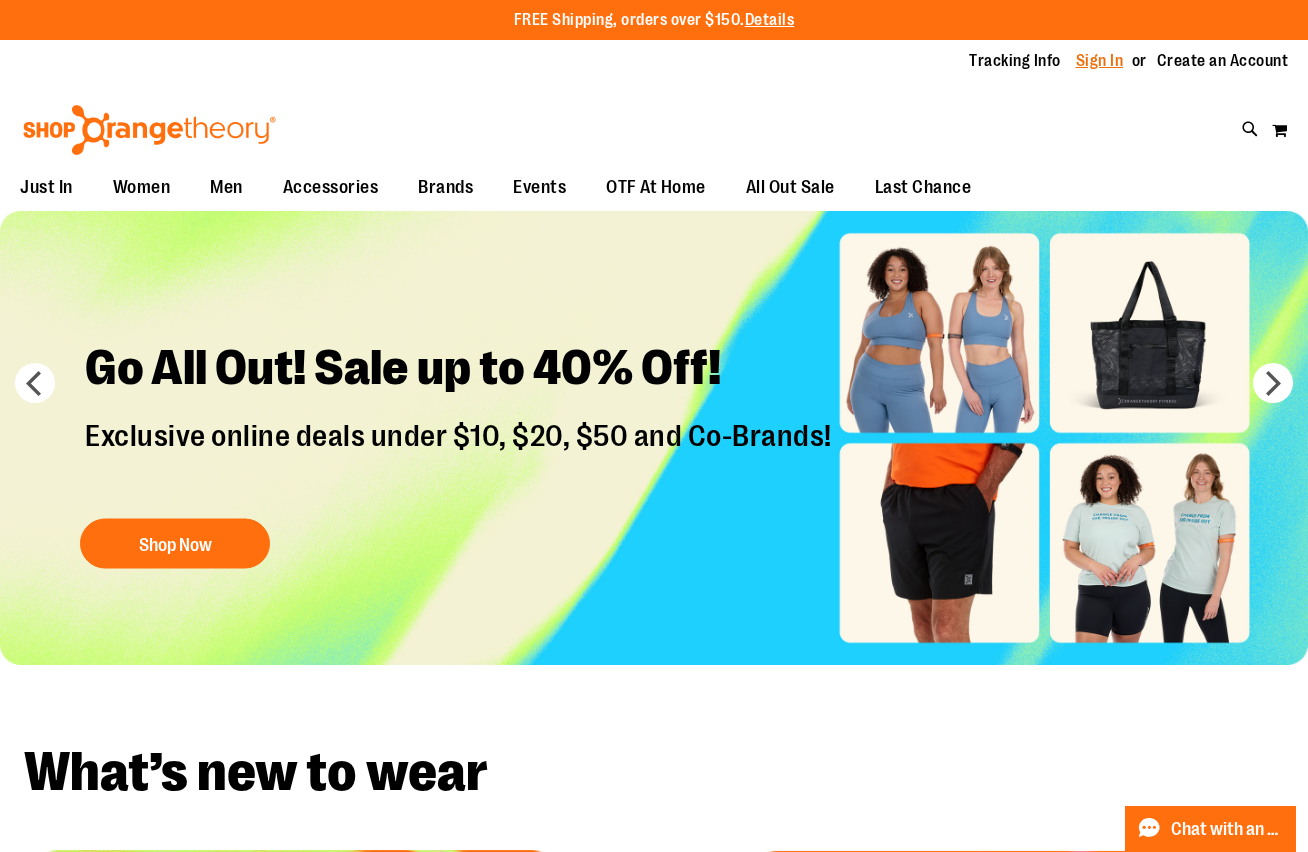 type on "**********" 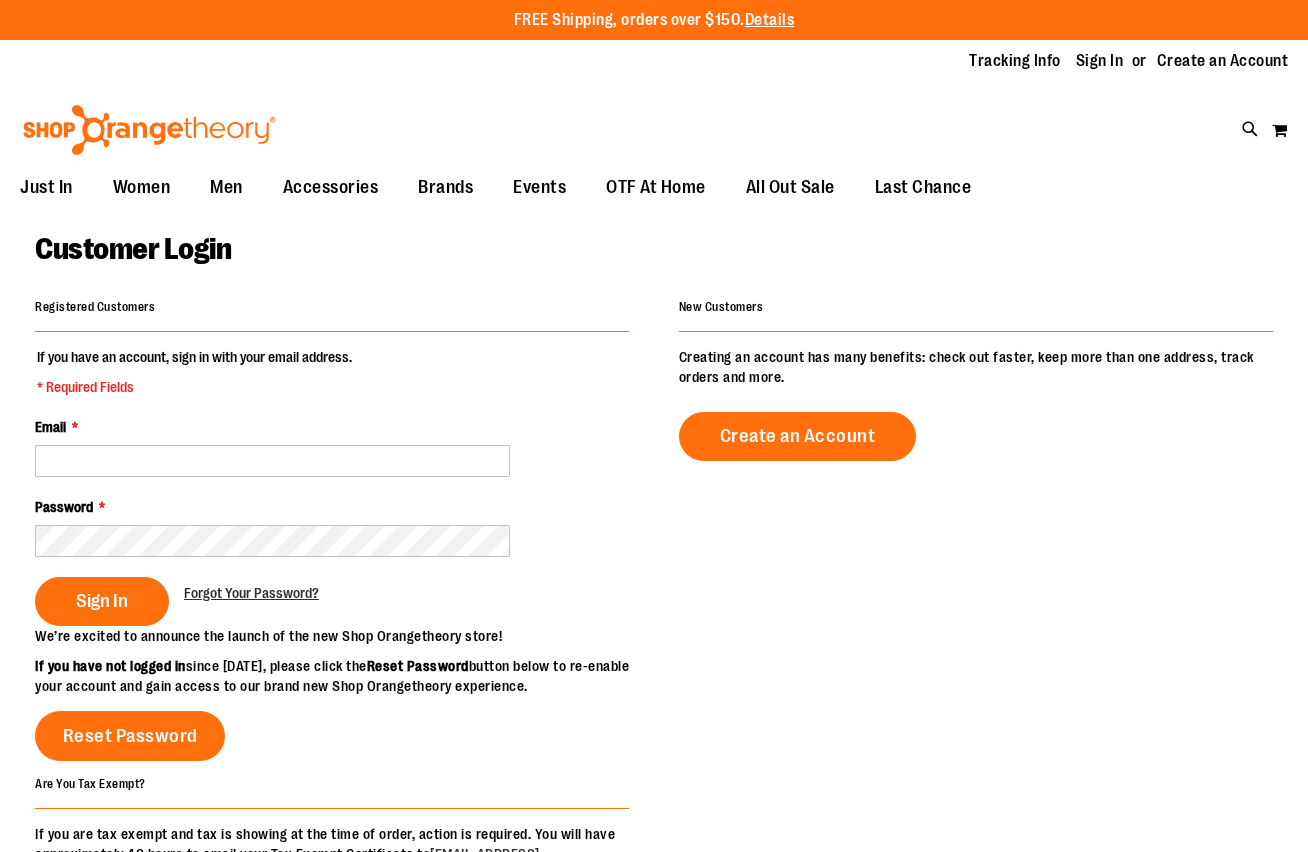 scroll, scrollTop: 0, scrollLeft: 0, axis: both 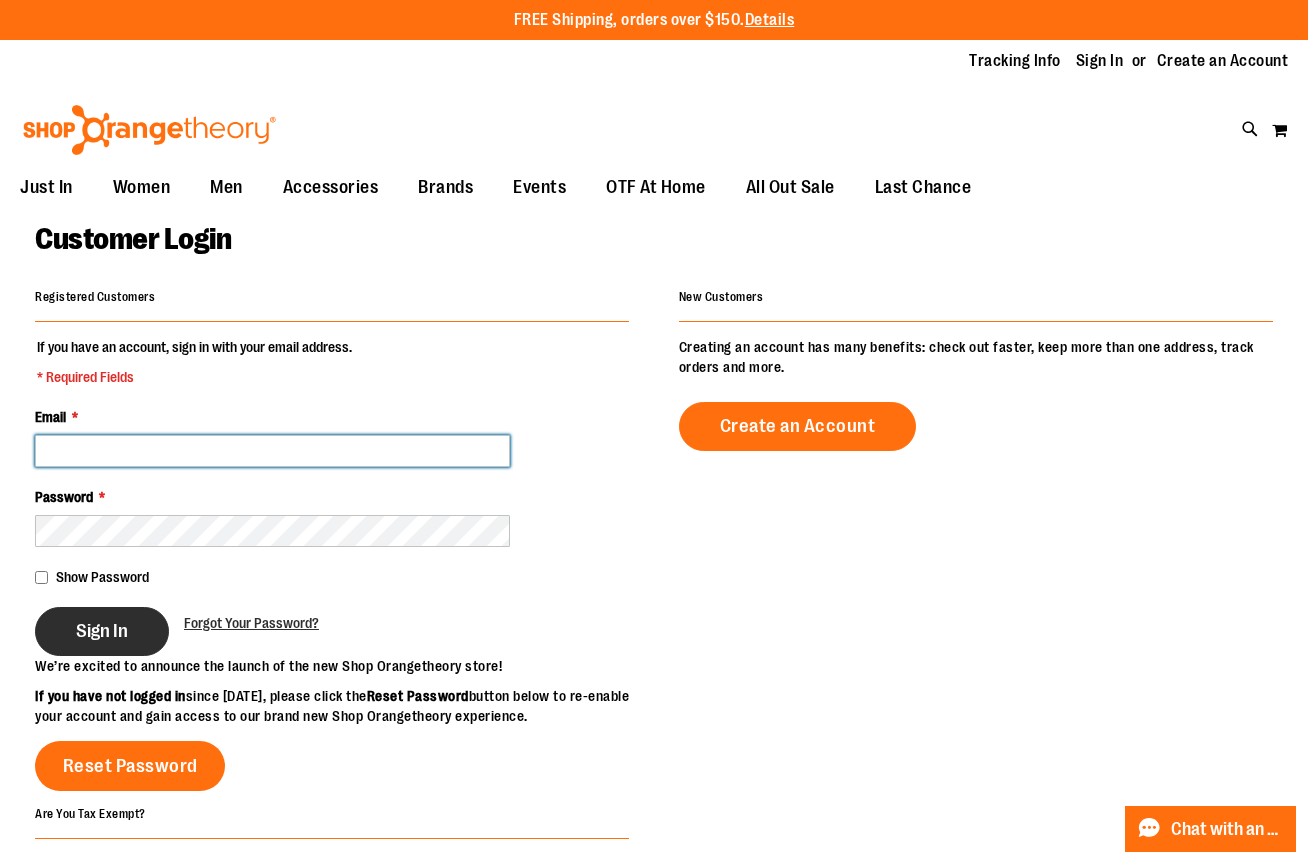 type on "**********" 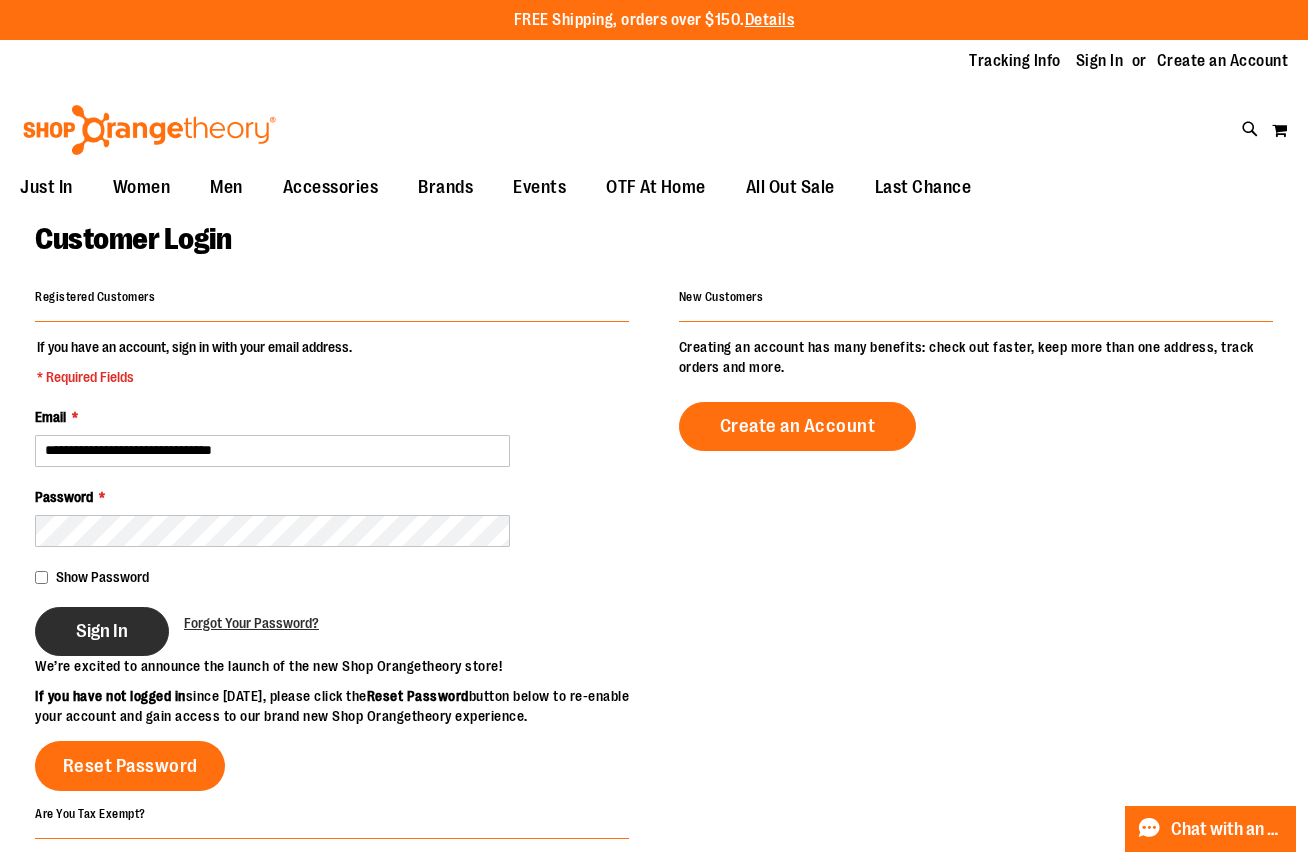 type on "**********" 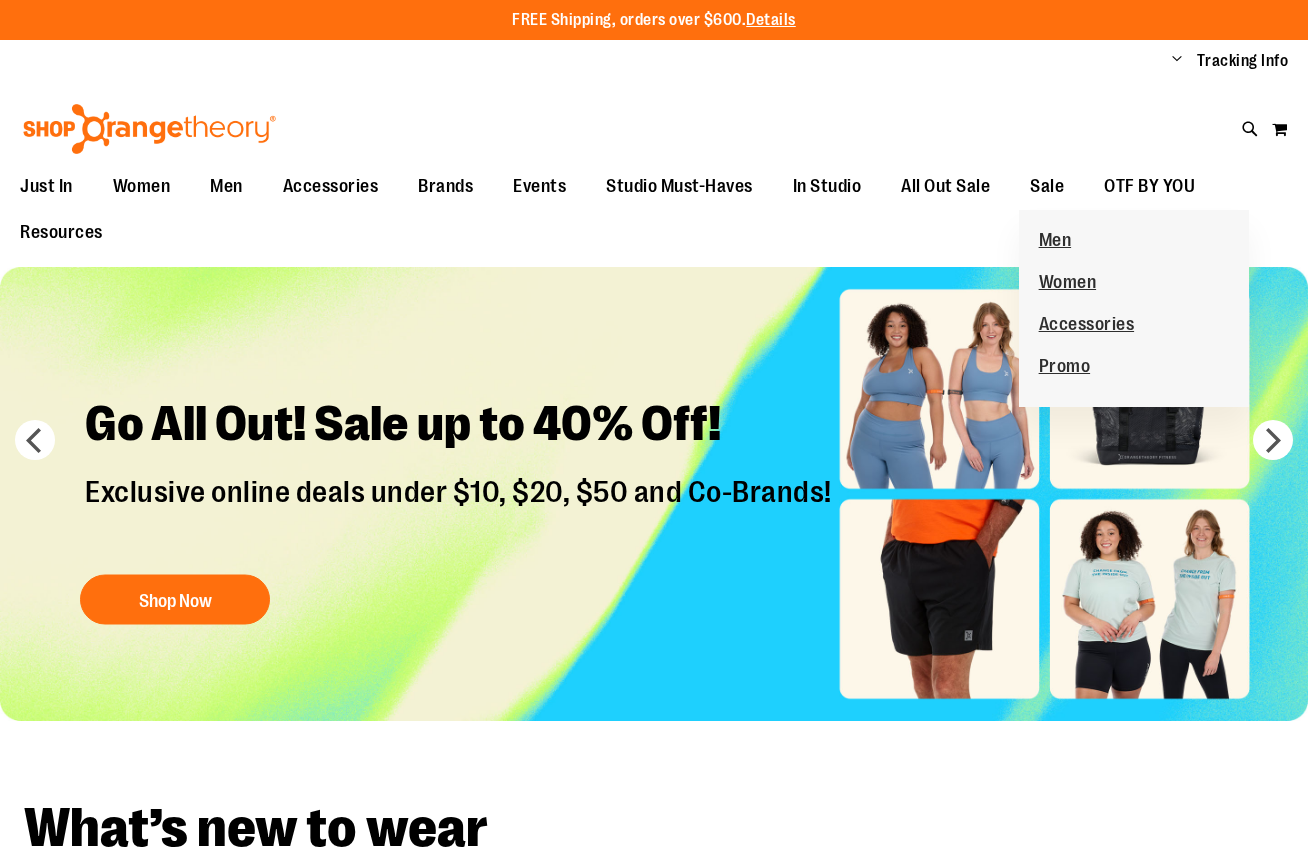 scroll, scrollTop: 0, scrollLeft: 0, axis: both 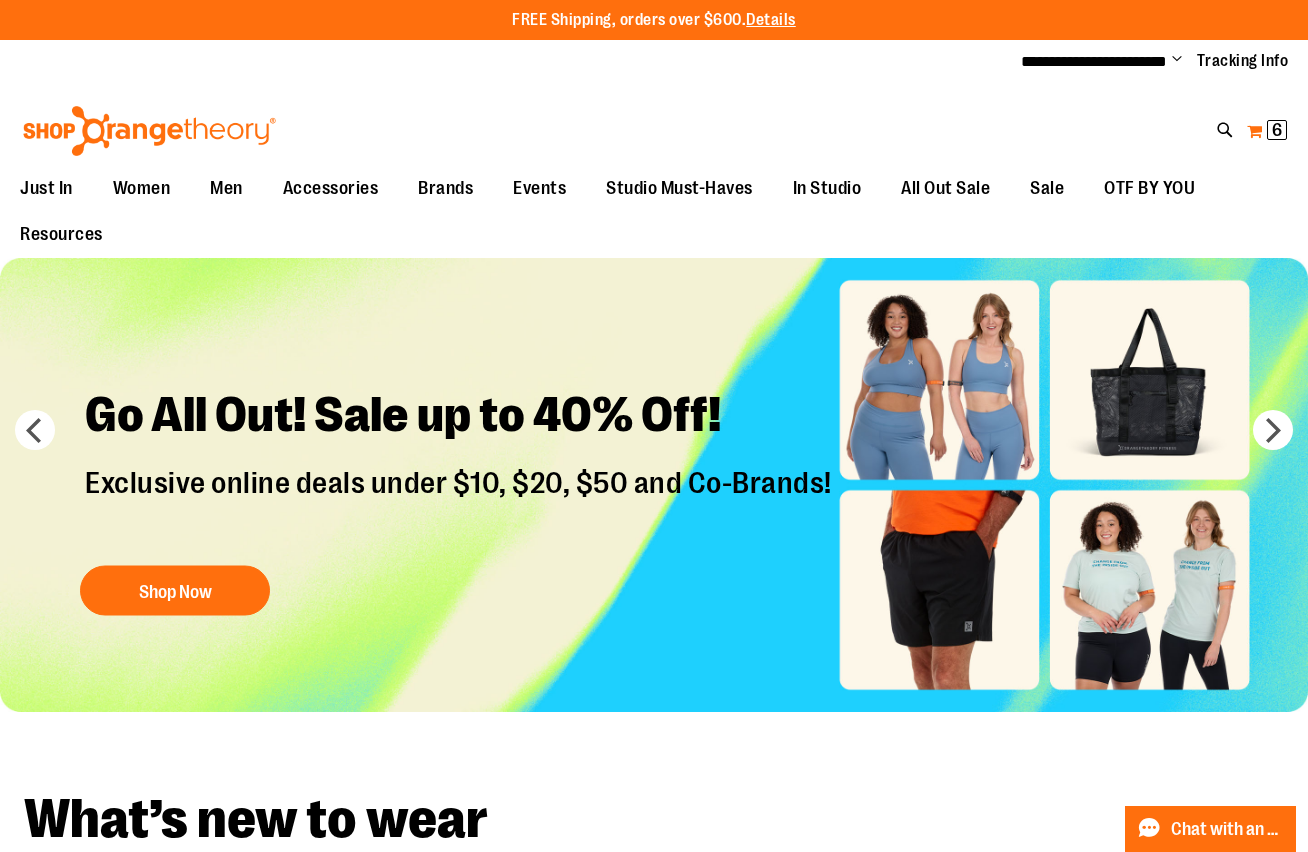 type on "**********" 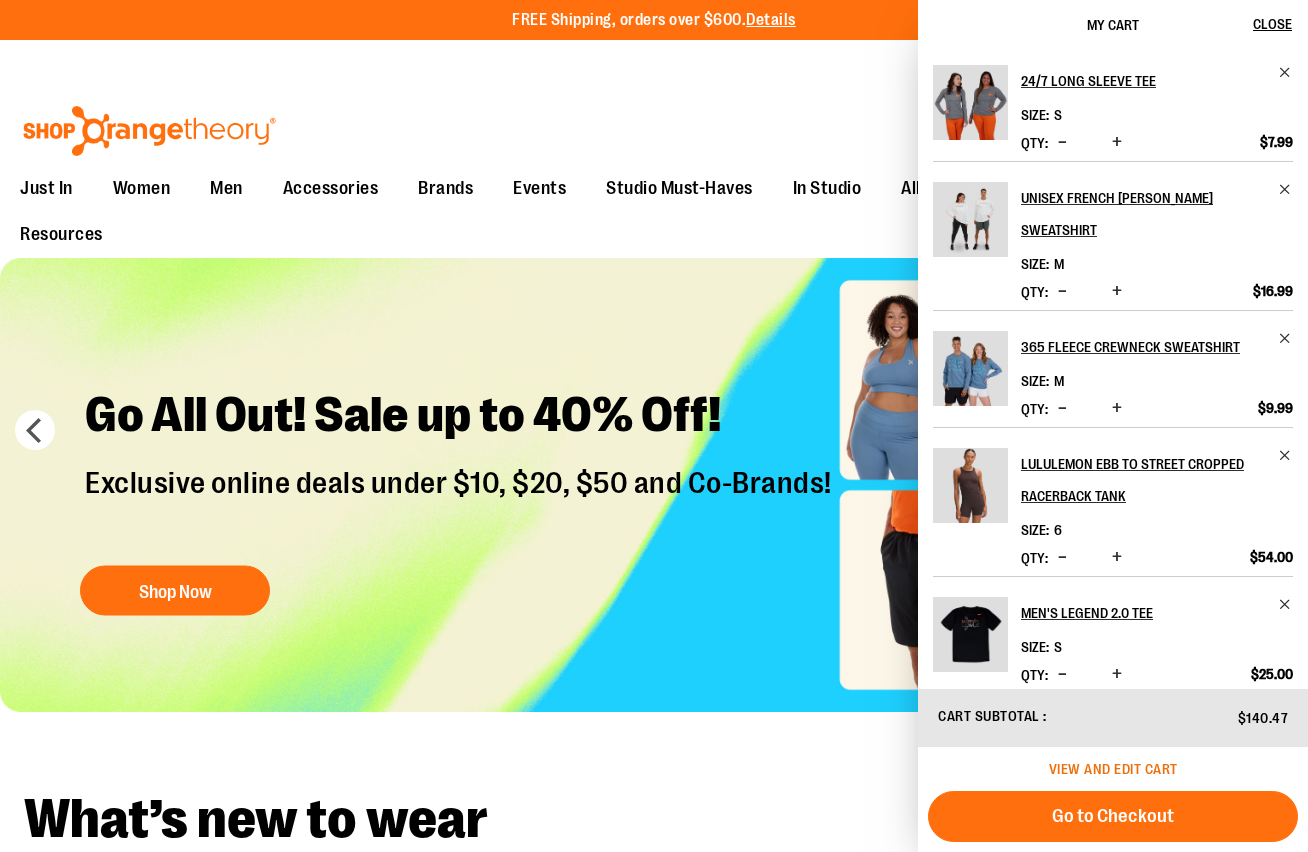 click on "View and edit cart" at bounding box center (1113, 769) 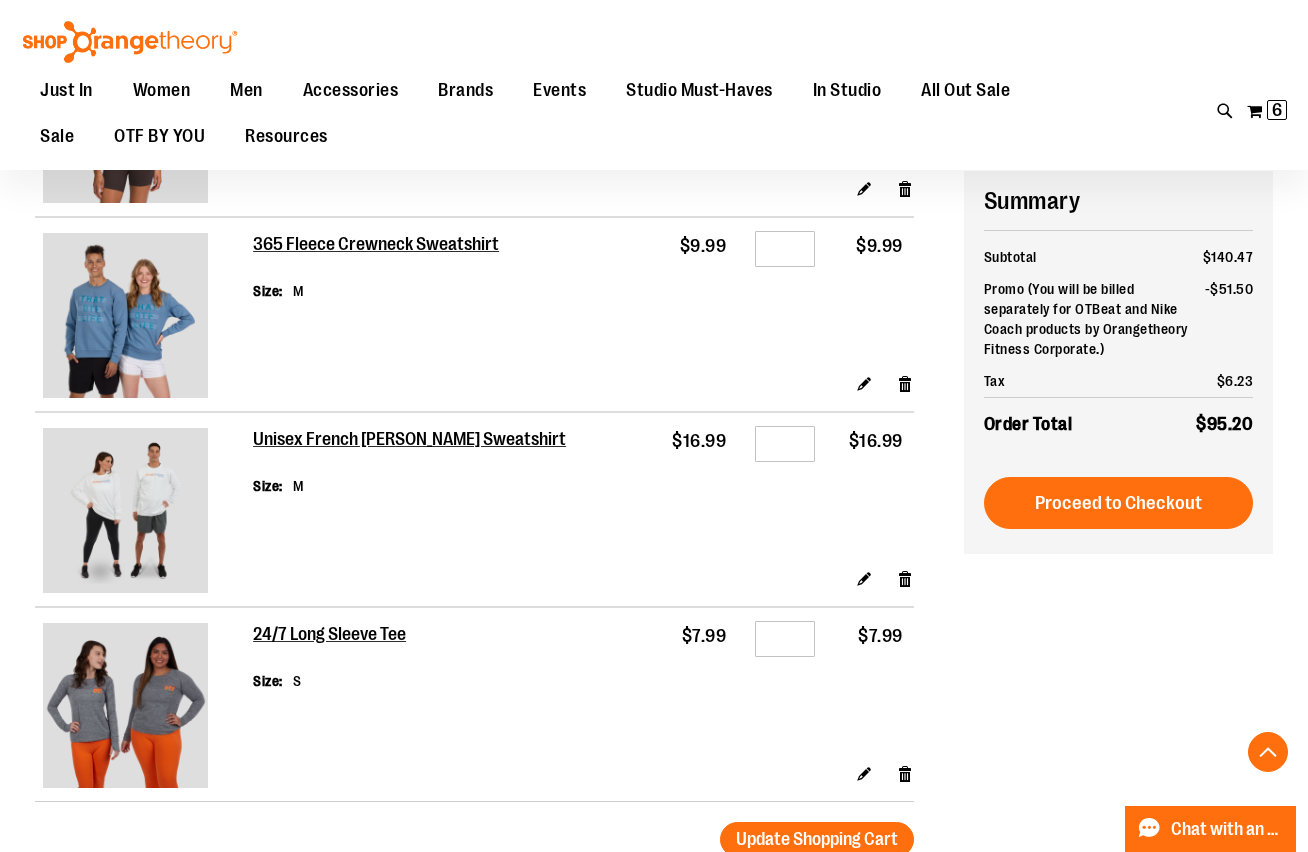 scroll, scrollTop: 500, scrollLeft: 0, axis: vertical 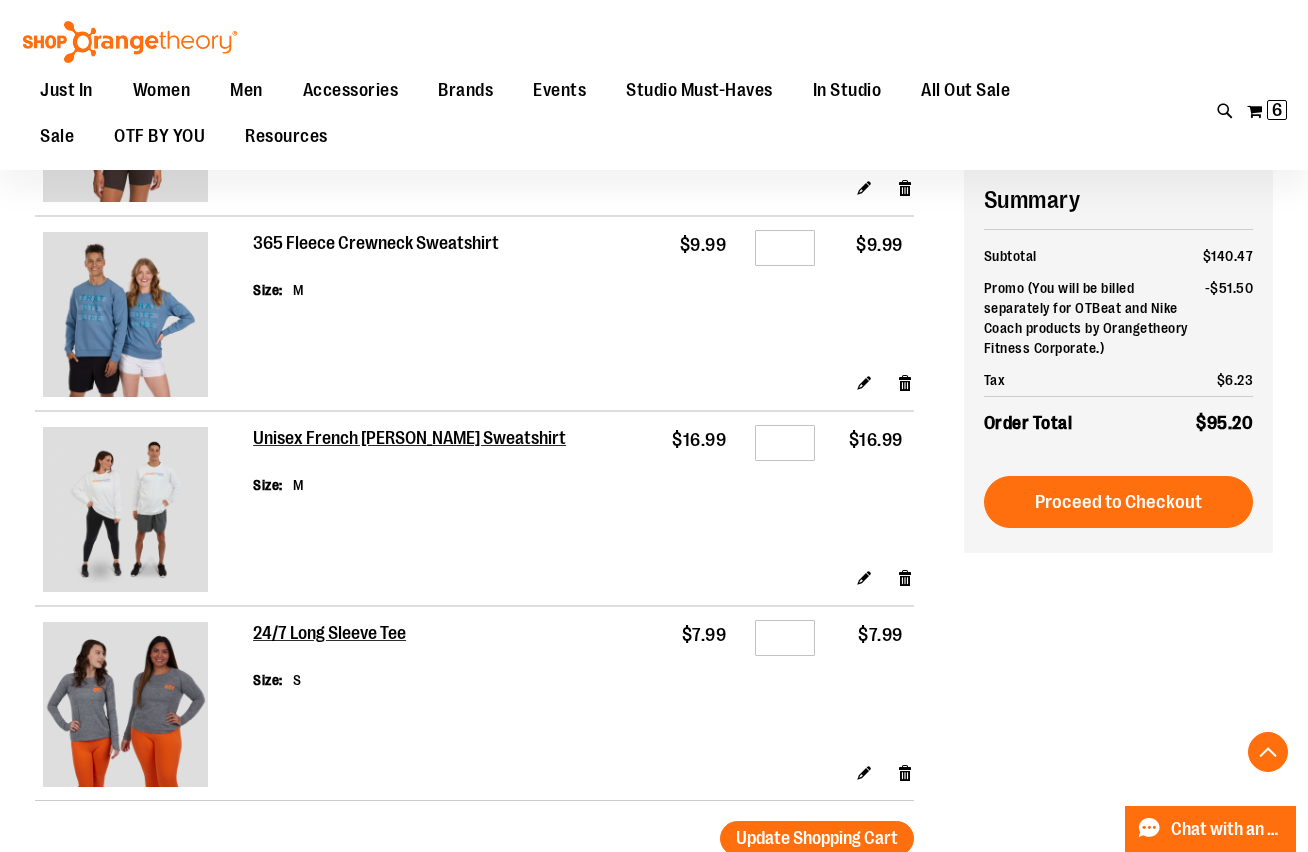 type on "**********" 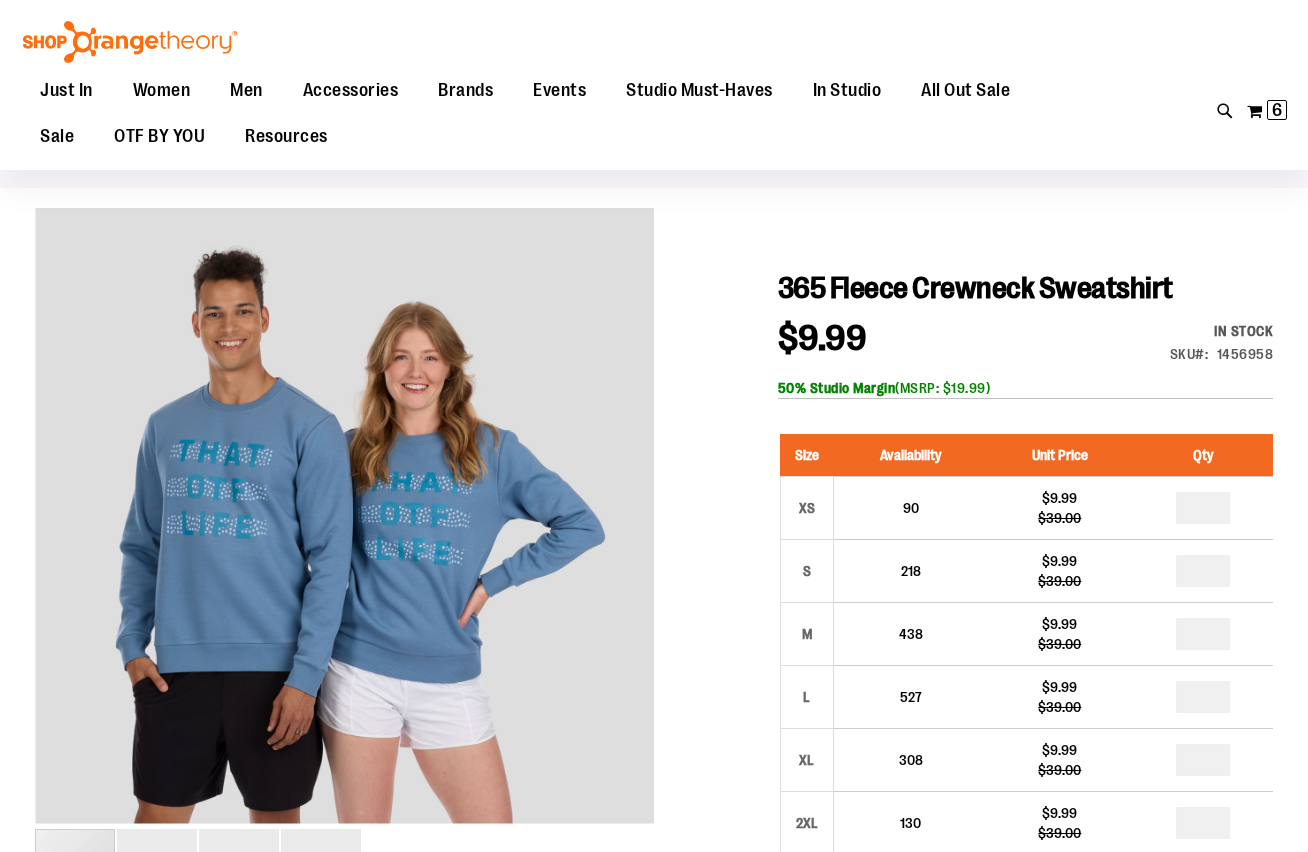 scroll, scrollTop: 202, scrollLeft: 0, axis: vertical 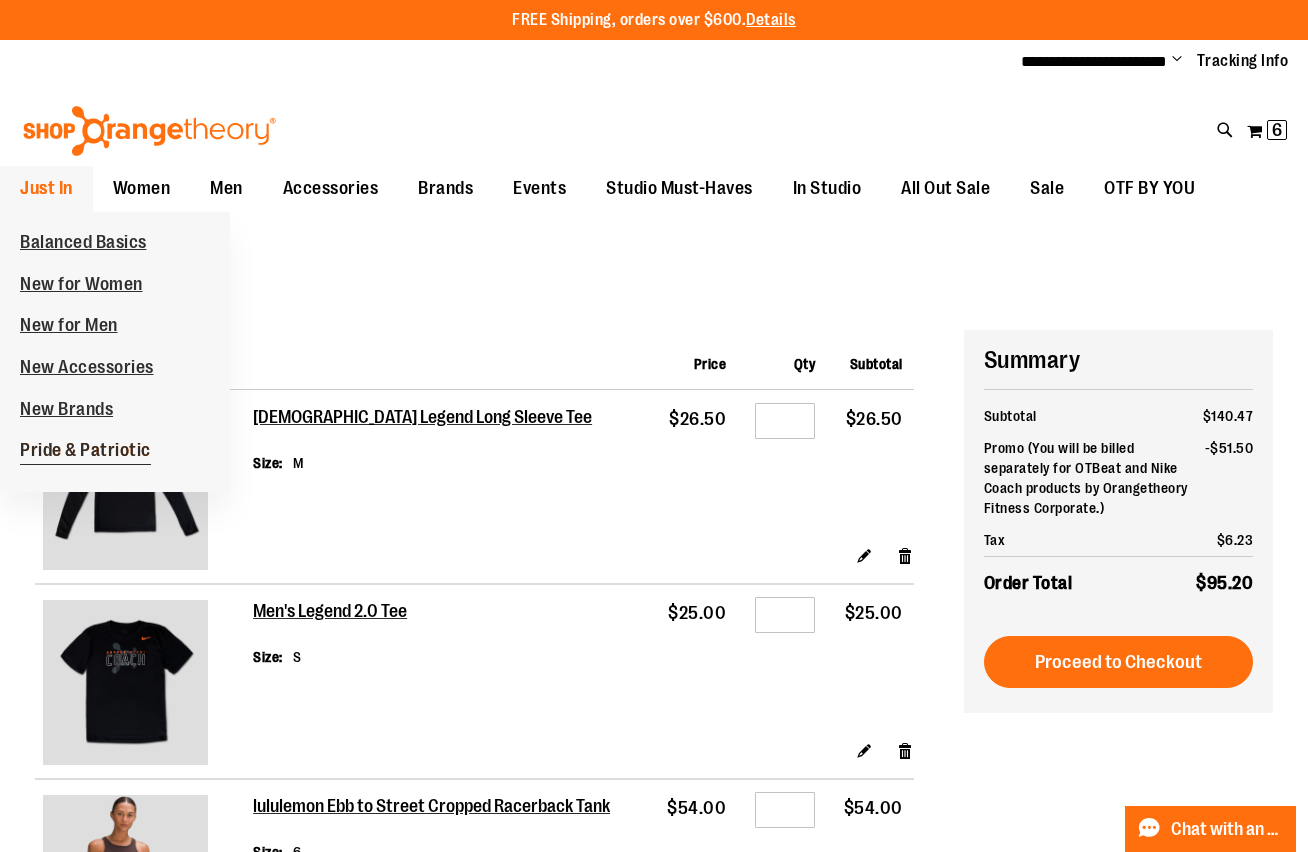 type on "**********" 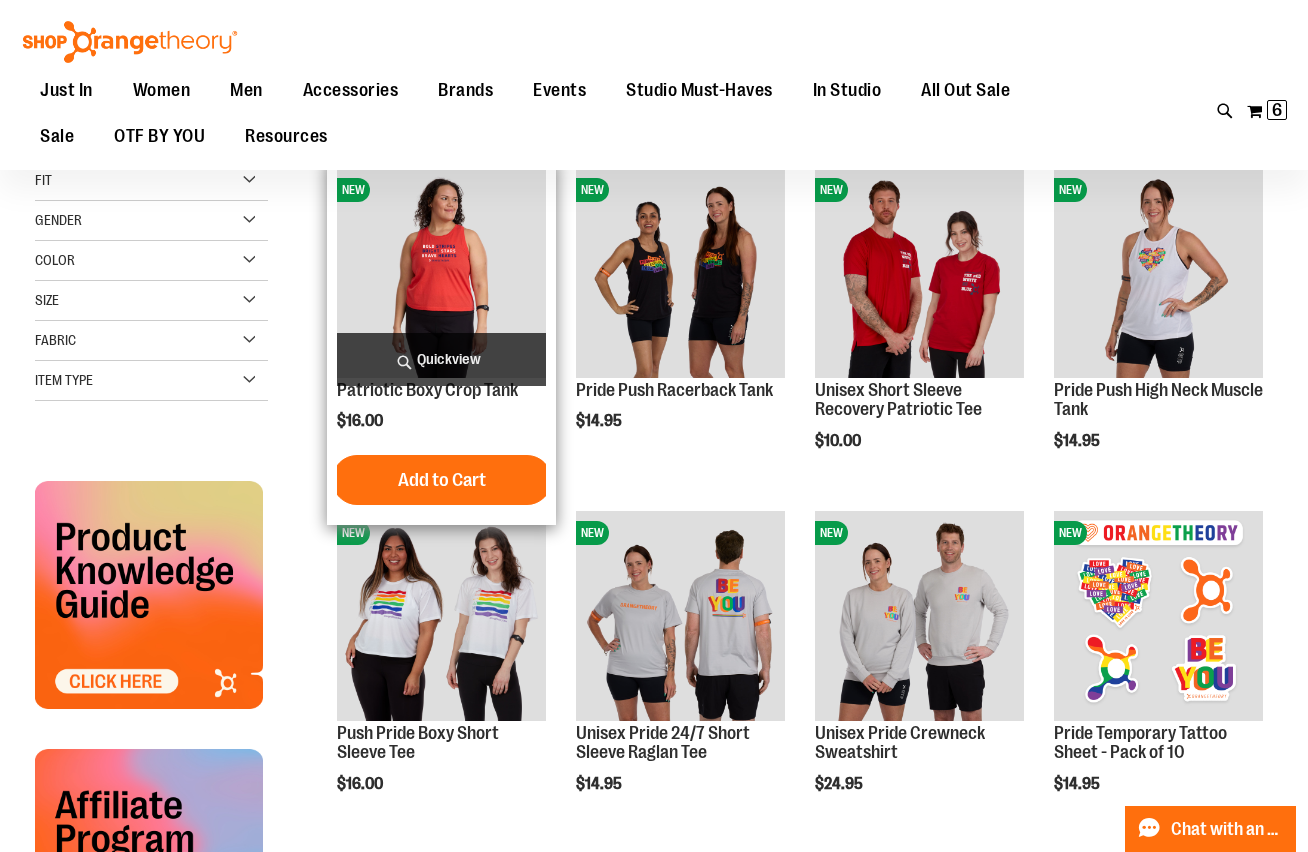 scroll, scrollTop: 0, scrollLeft: 0, axis: both 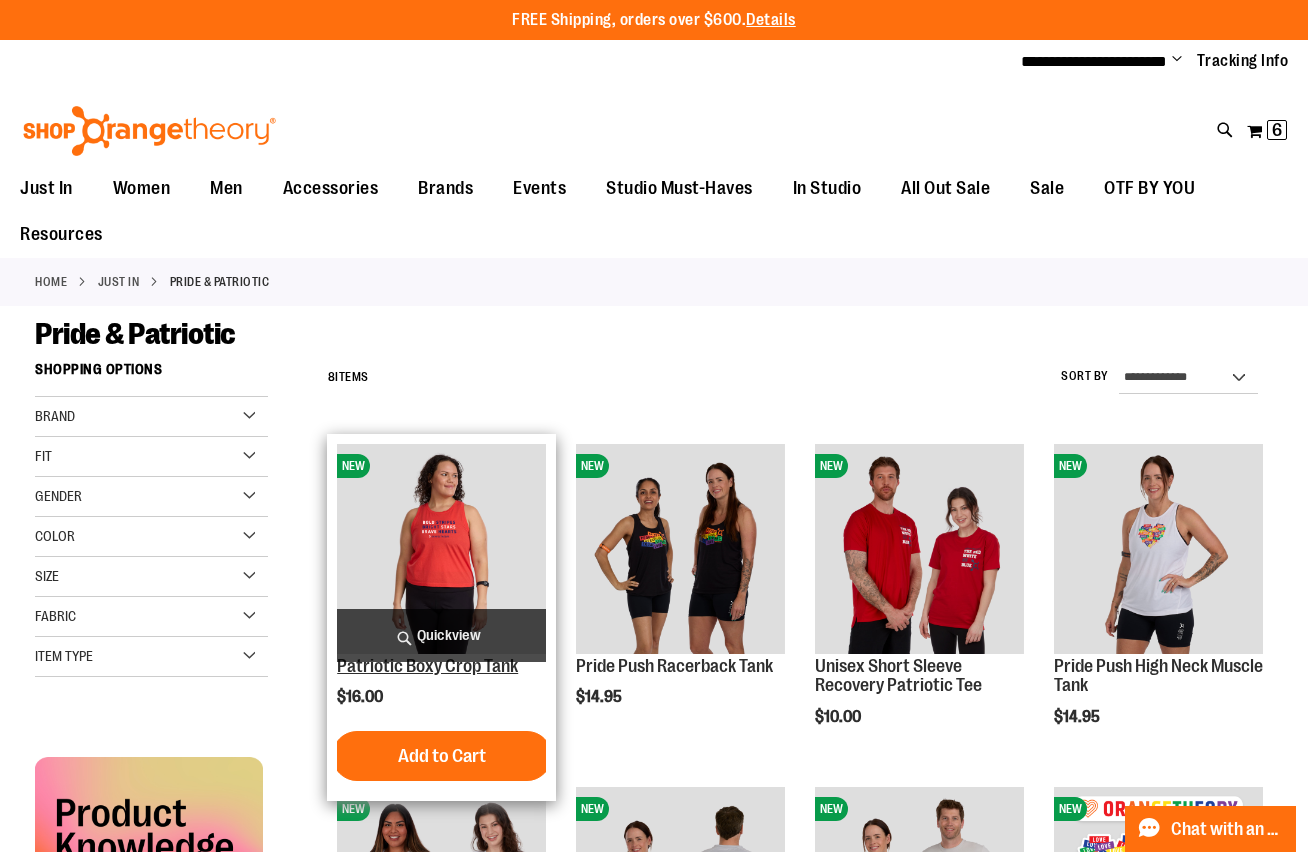 type on "**********" 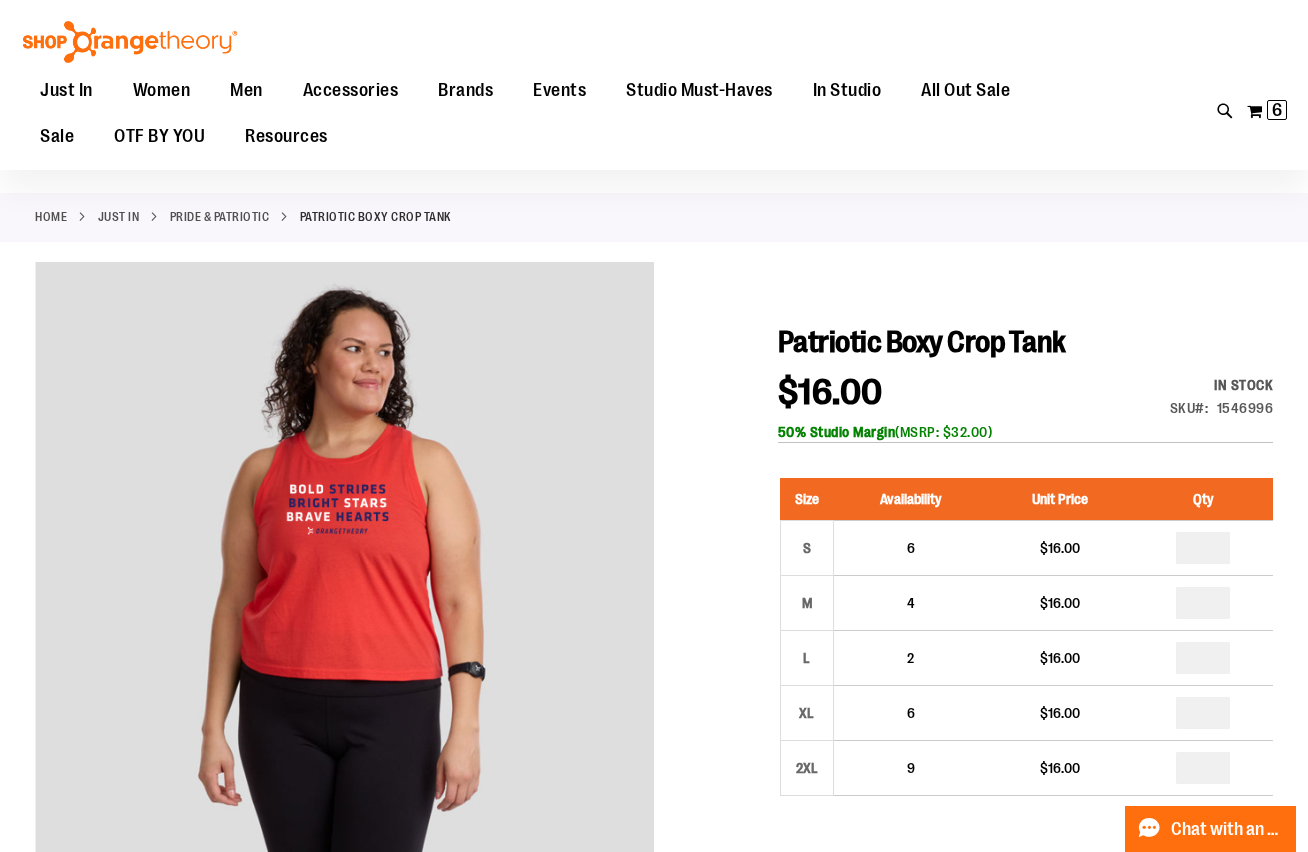scroll, scrollTop: 171, scrollLeft: 0, axis: vertical 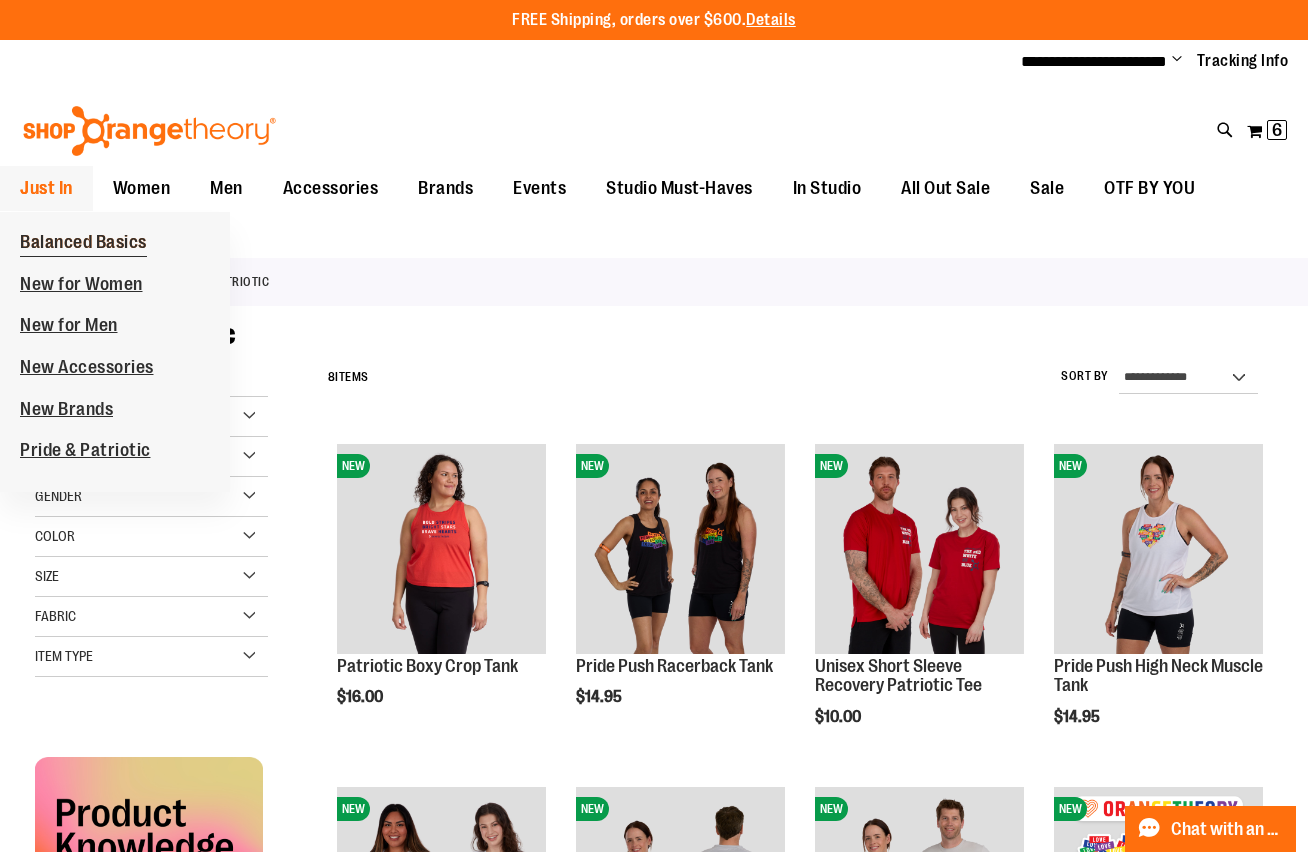 type on "**********" 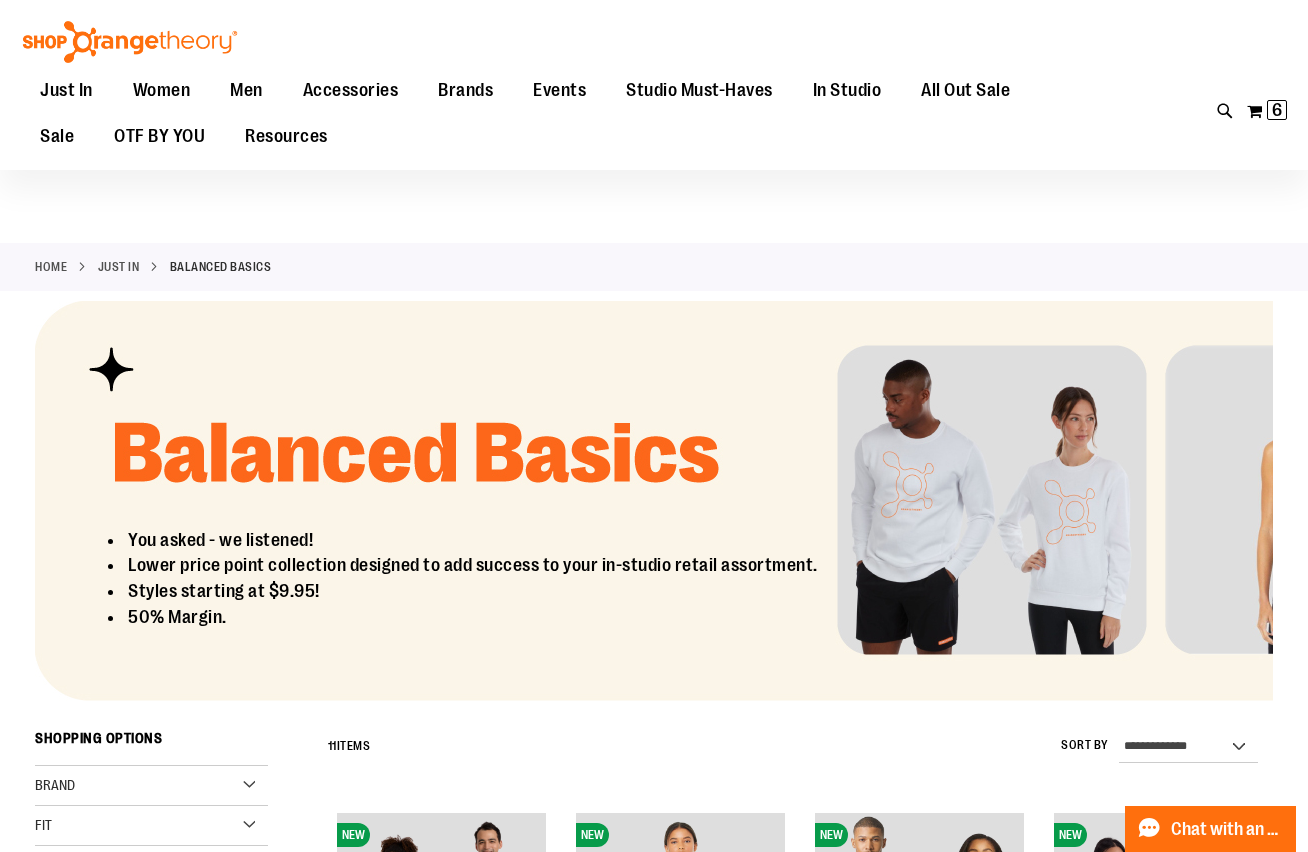 scroll, scrollTop: 142, scrollLeft: 0, axis: vertical 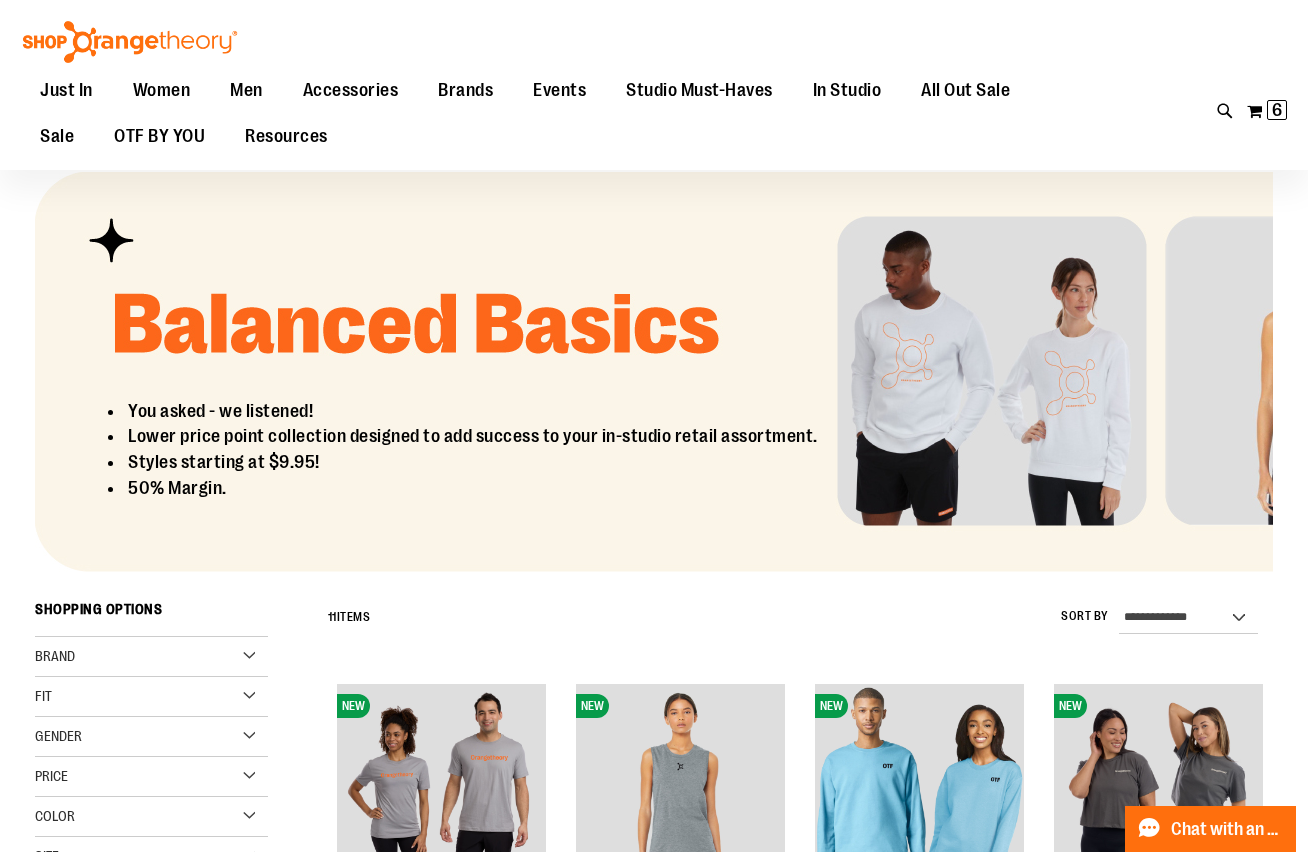 type on "**********" 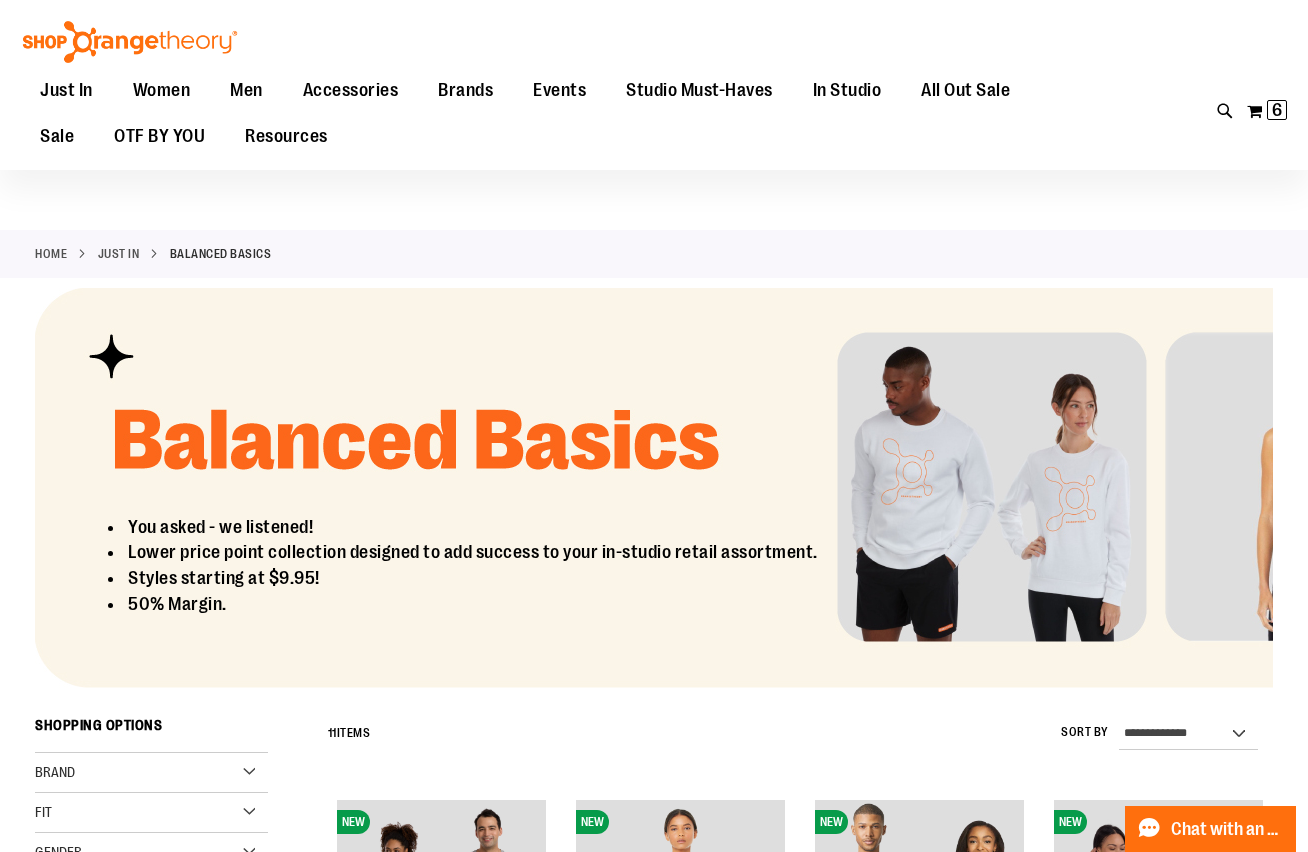 scroll, scrollTop: 0, scrollLeft: 0, axis: both 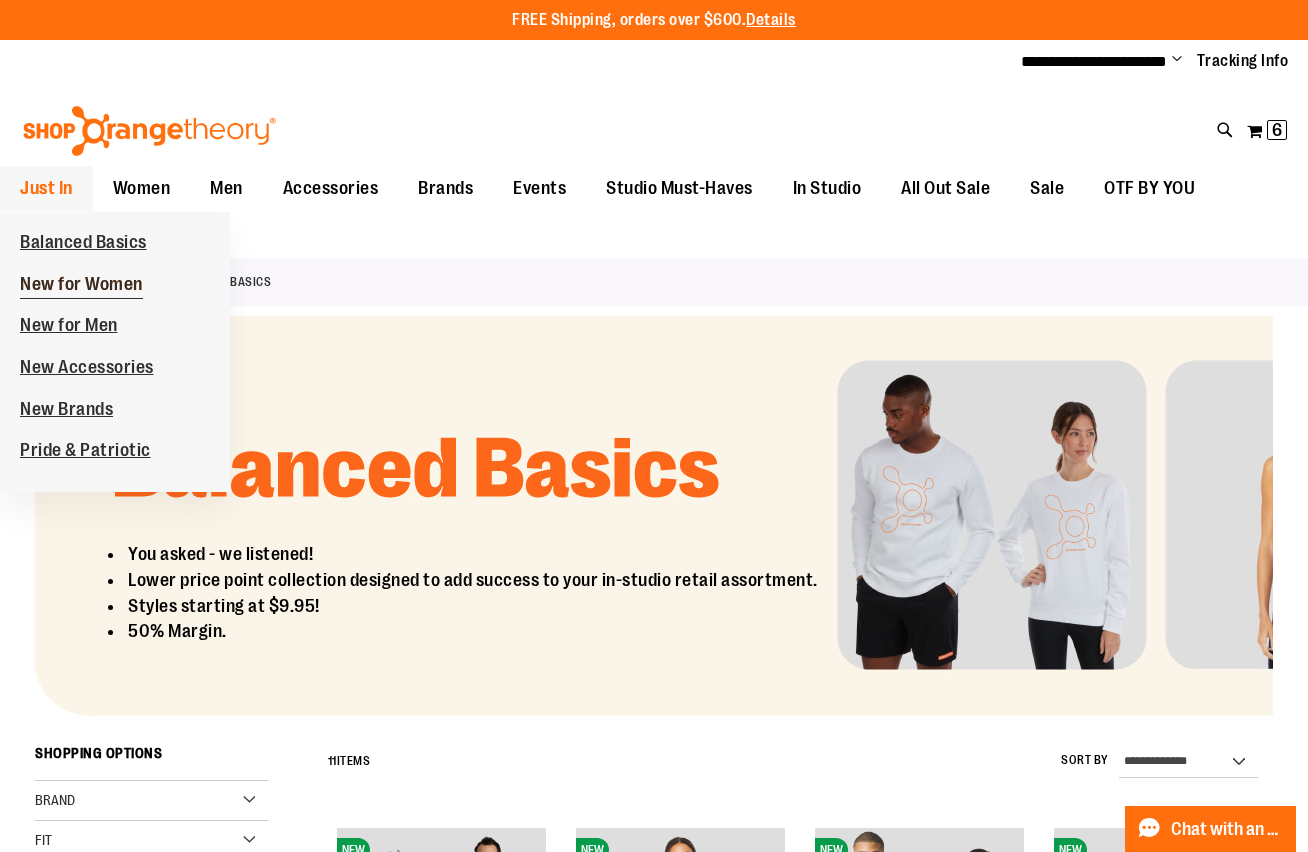 click on "New for Women" at bounding box center (81, 286) 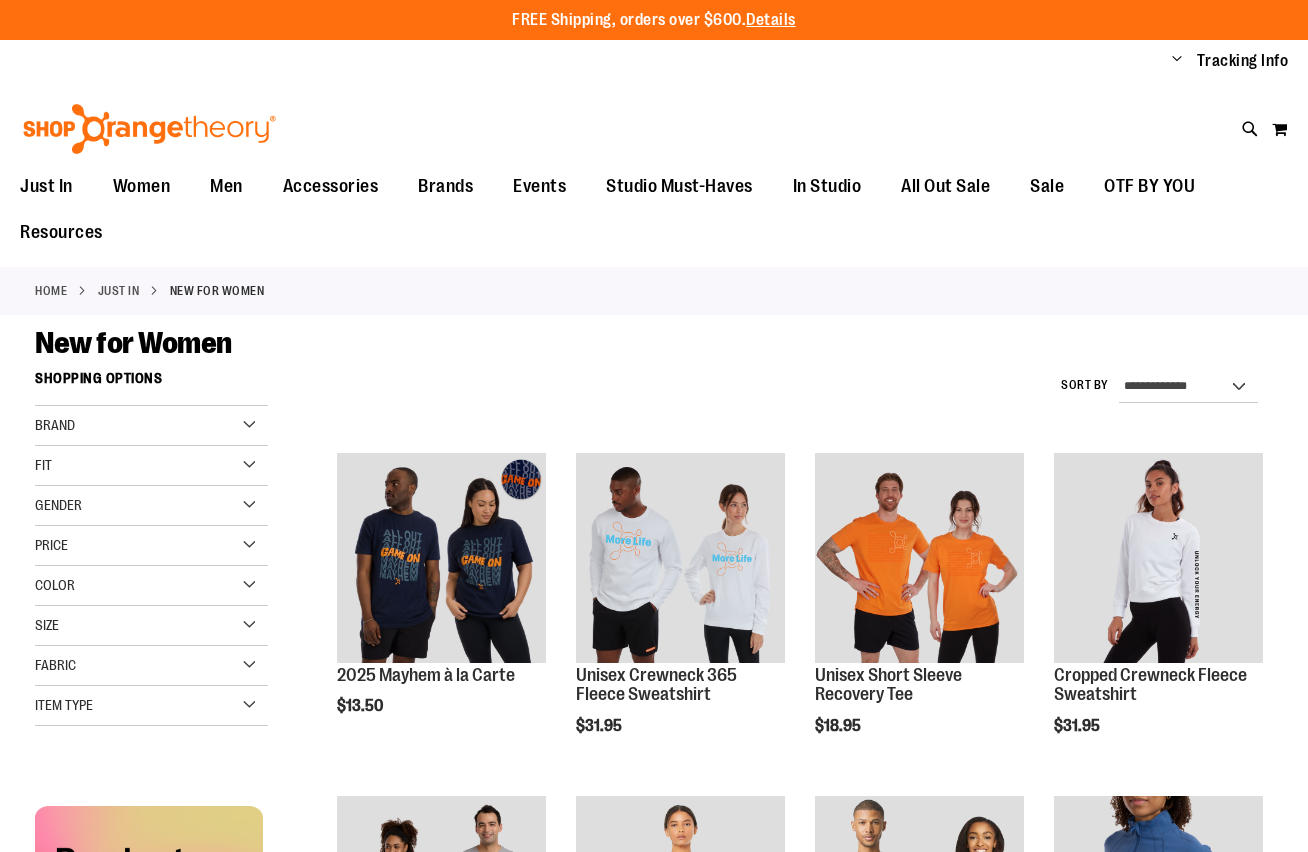 scroll, scrollTop: 0, scrollLeft: 0, axis: both 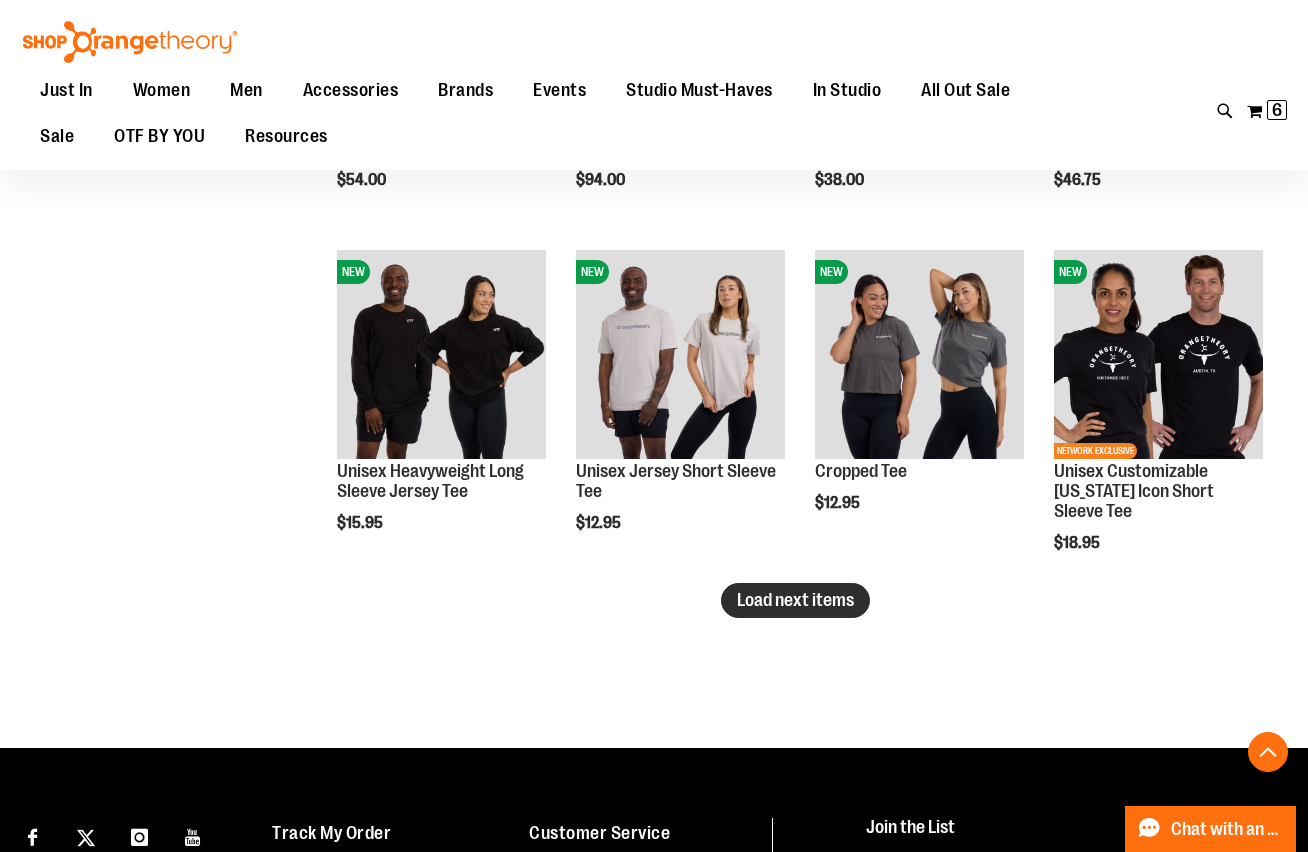 type on "**********" 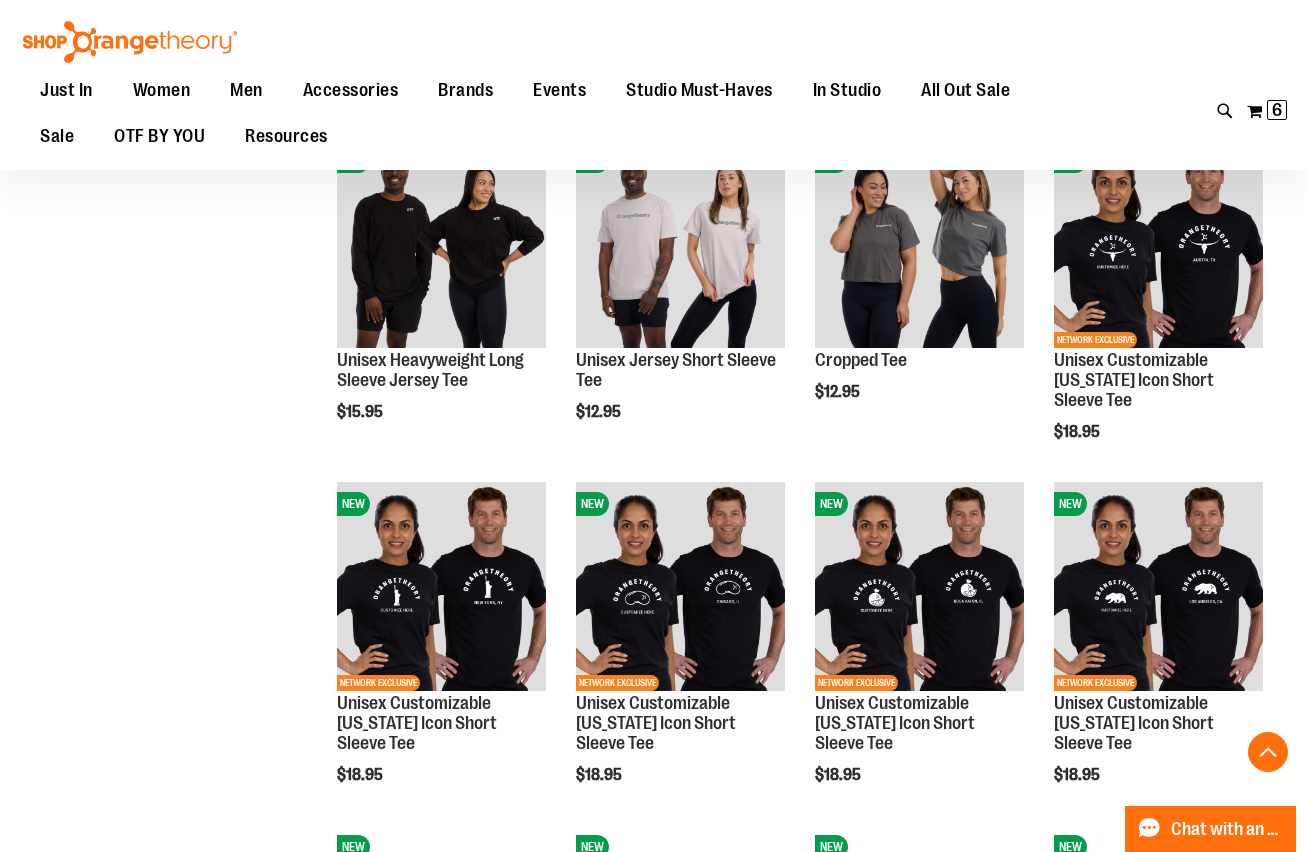 scroll, scrollTop: 3042, scrollLeft: 0, axis: vertical 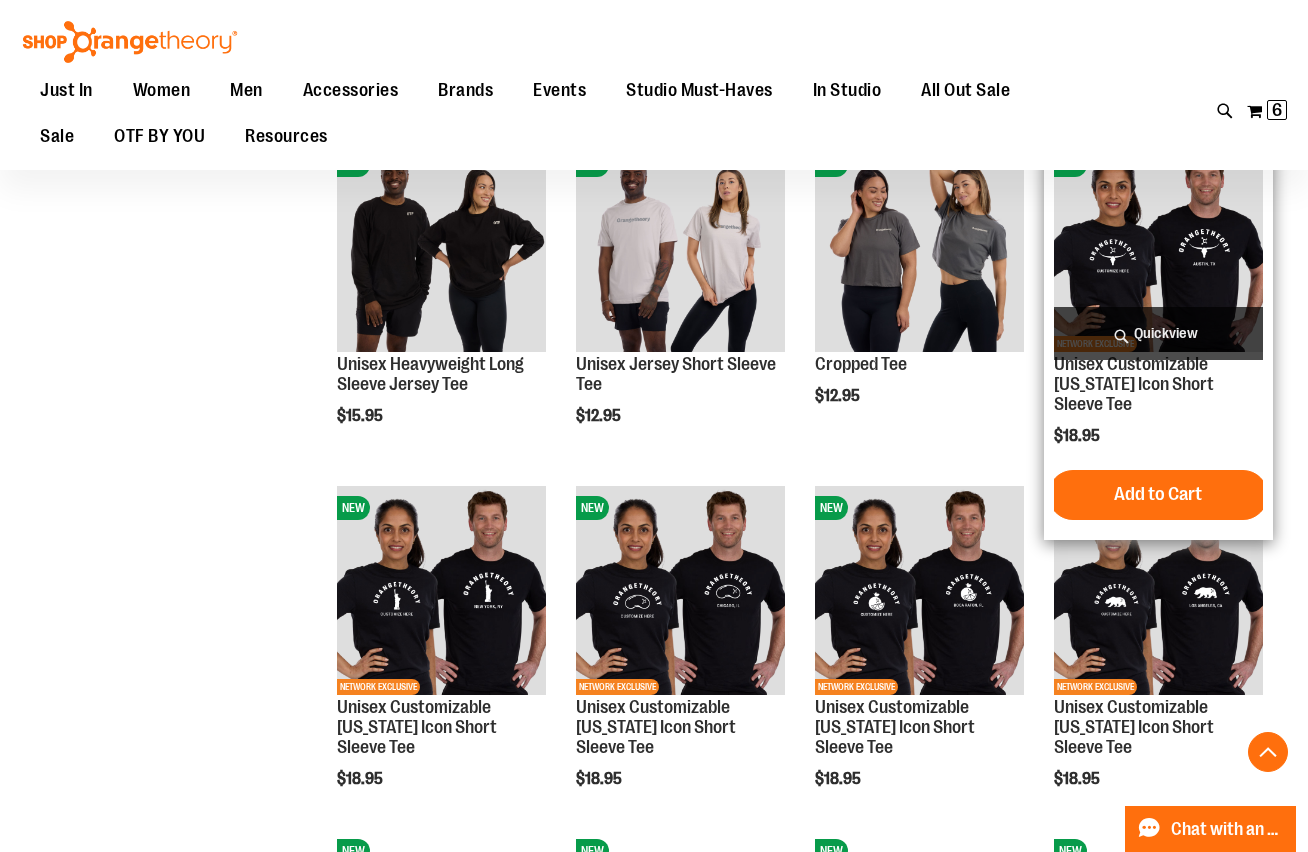 click at bounding box center [1158, 247] 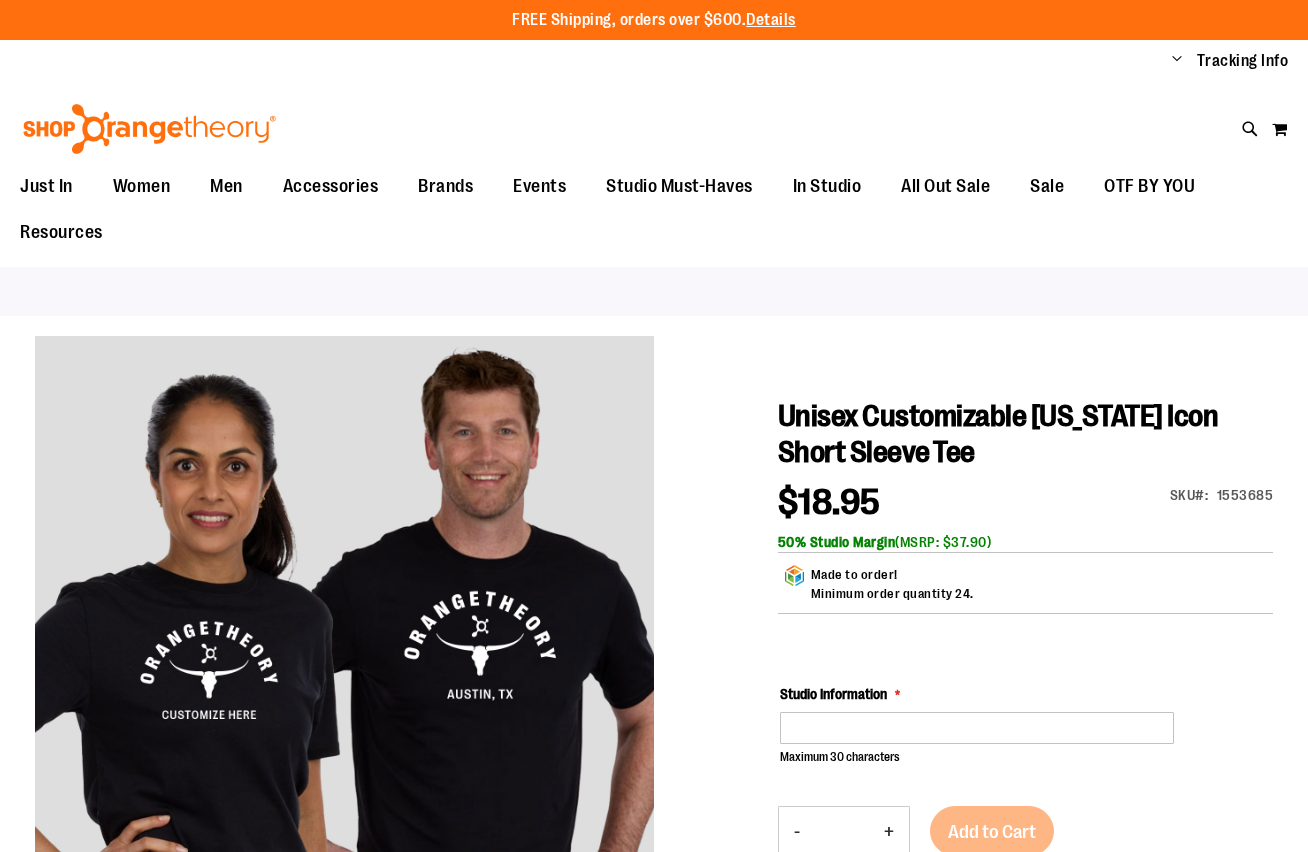 scroll, scrollTop: 0, scrollLeft: 0, axis: both 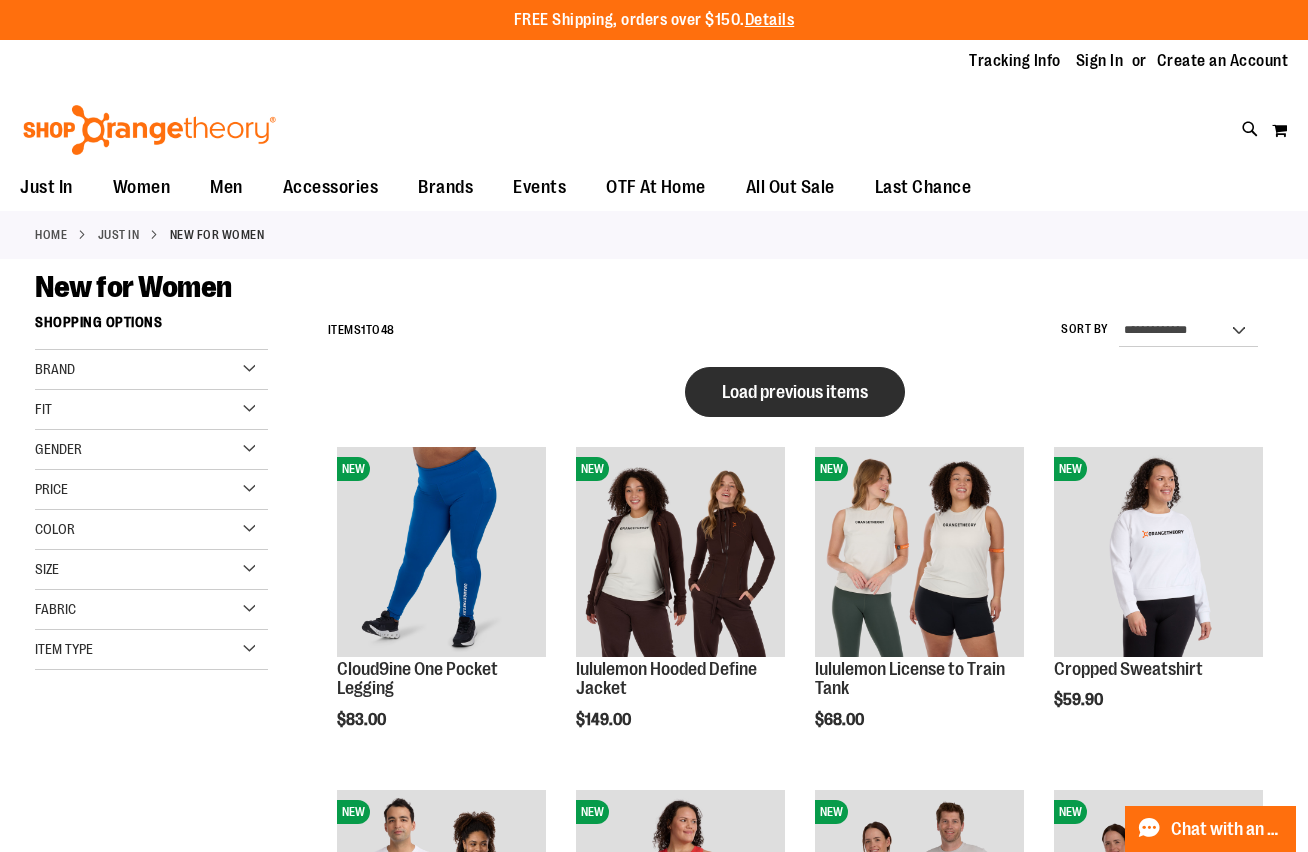 type on "**********" 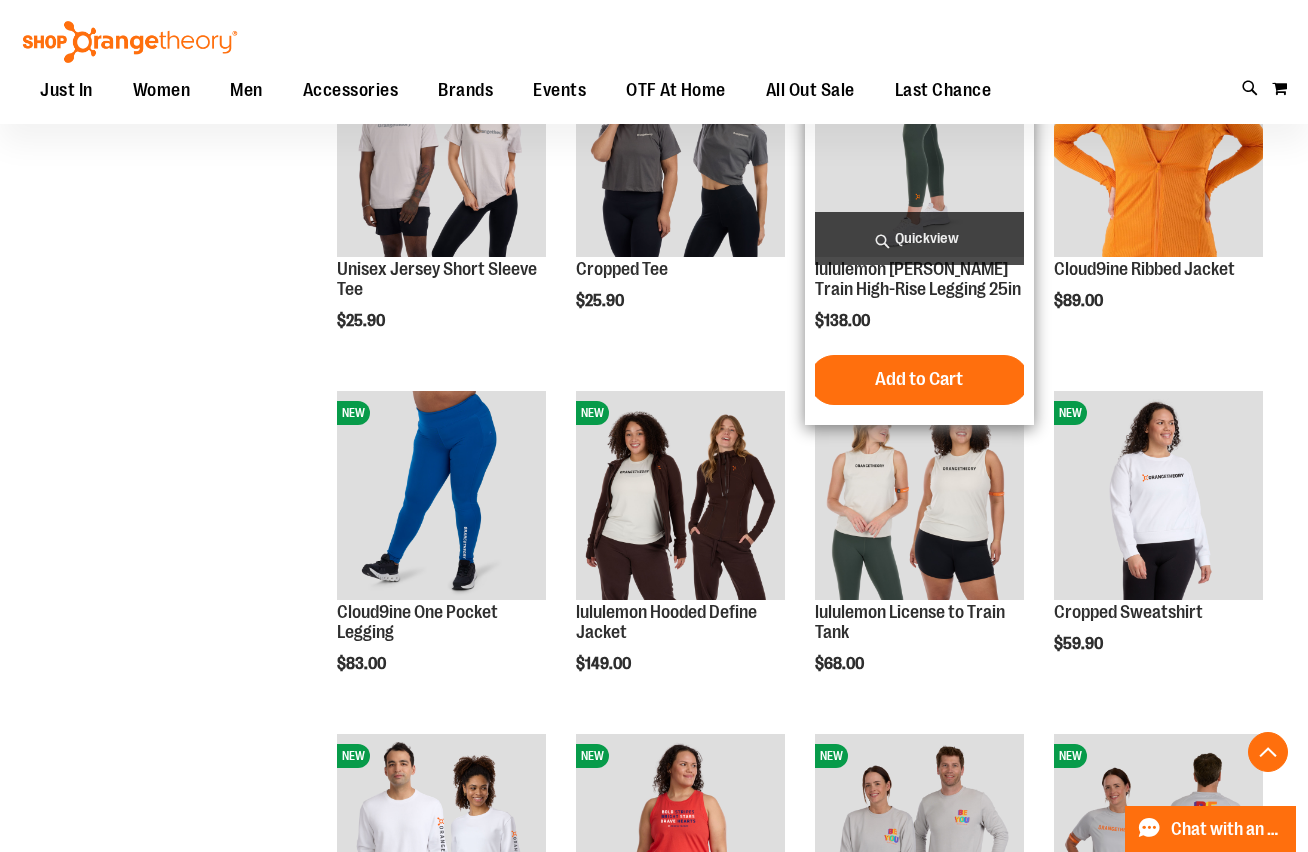 scroll, scrollTop: 894, scrollLeft: 0, axis: vertical 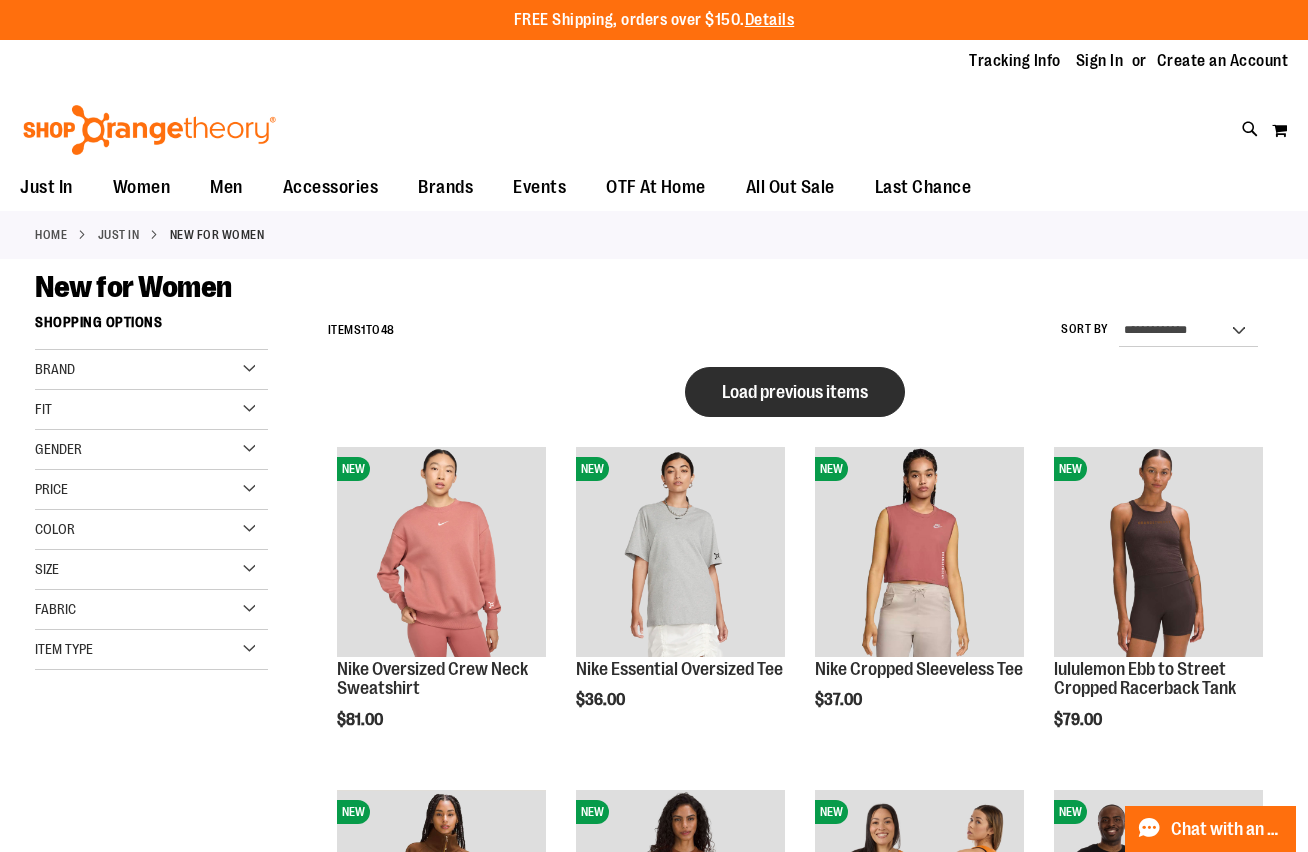 click on "Load previous items" at bounding box center [795, 392] 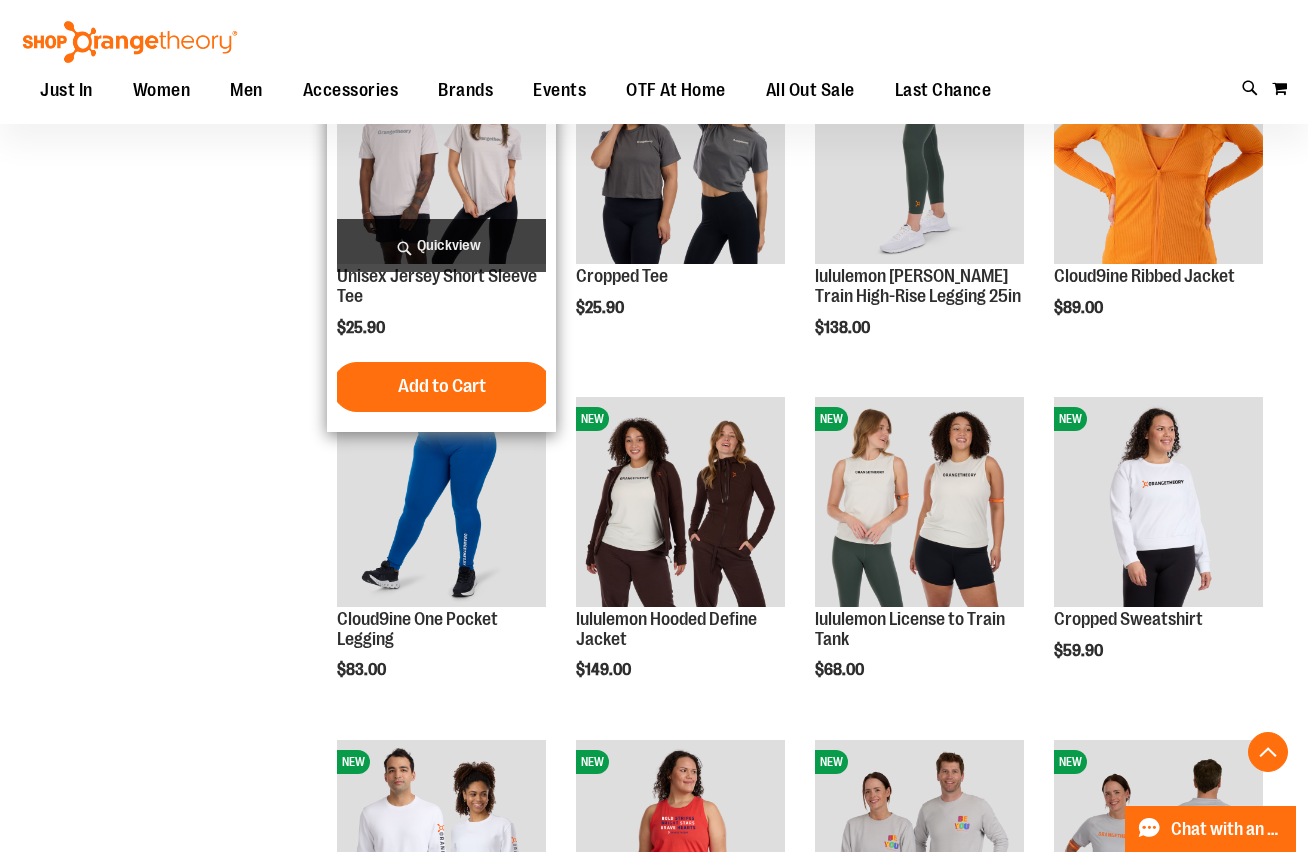 scroll, scrollTop: 1788, scrollLeft: 0, axis: vertical 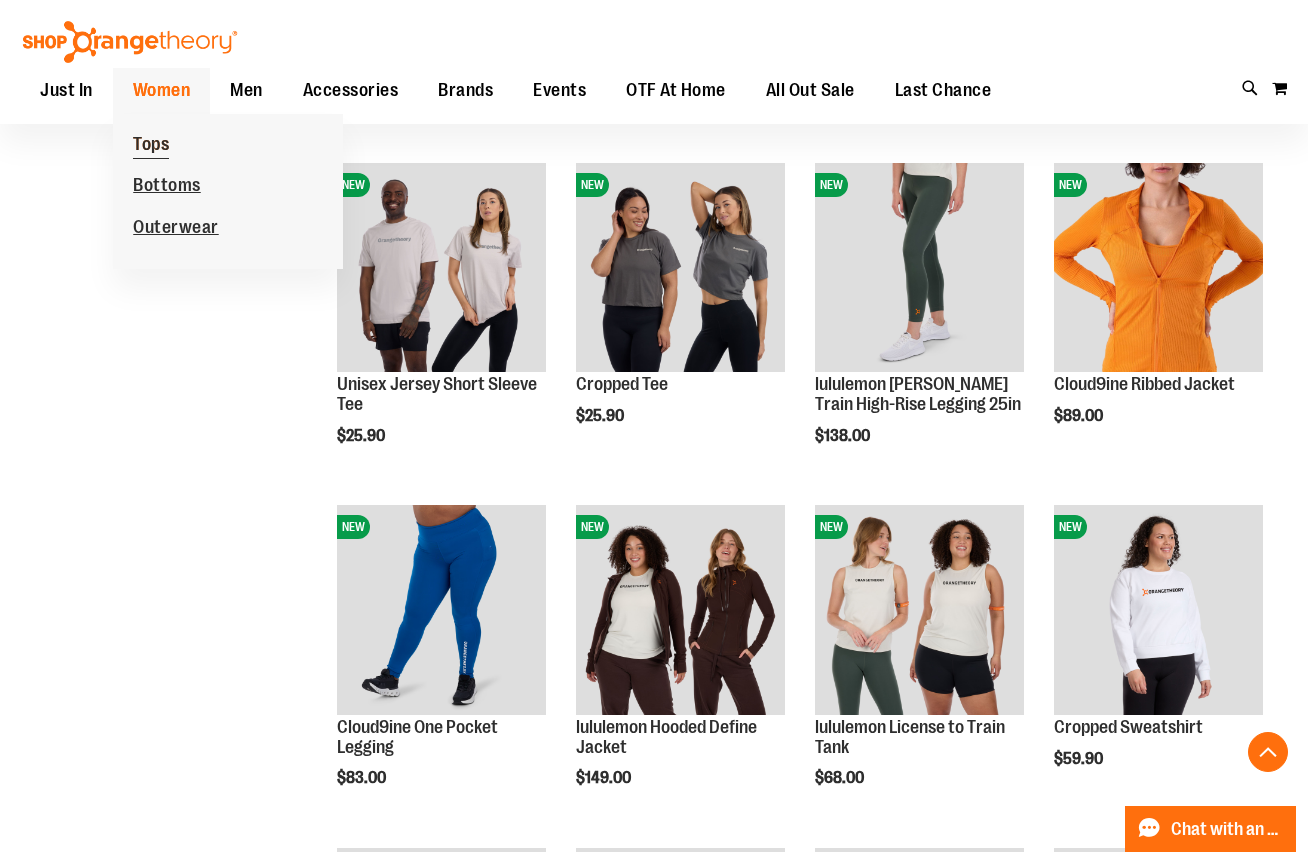 click on "Tops" at bounding box center [151, 146] 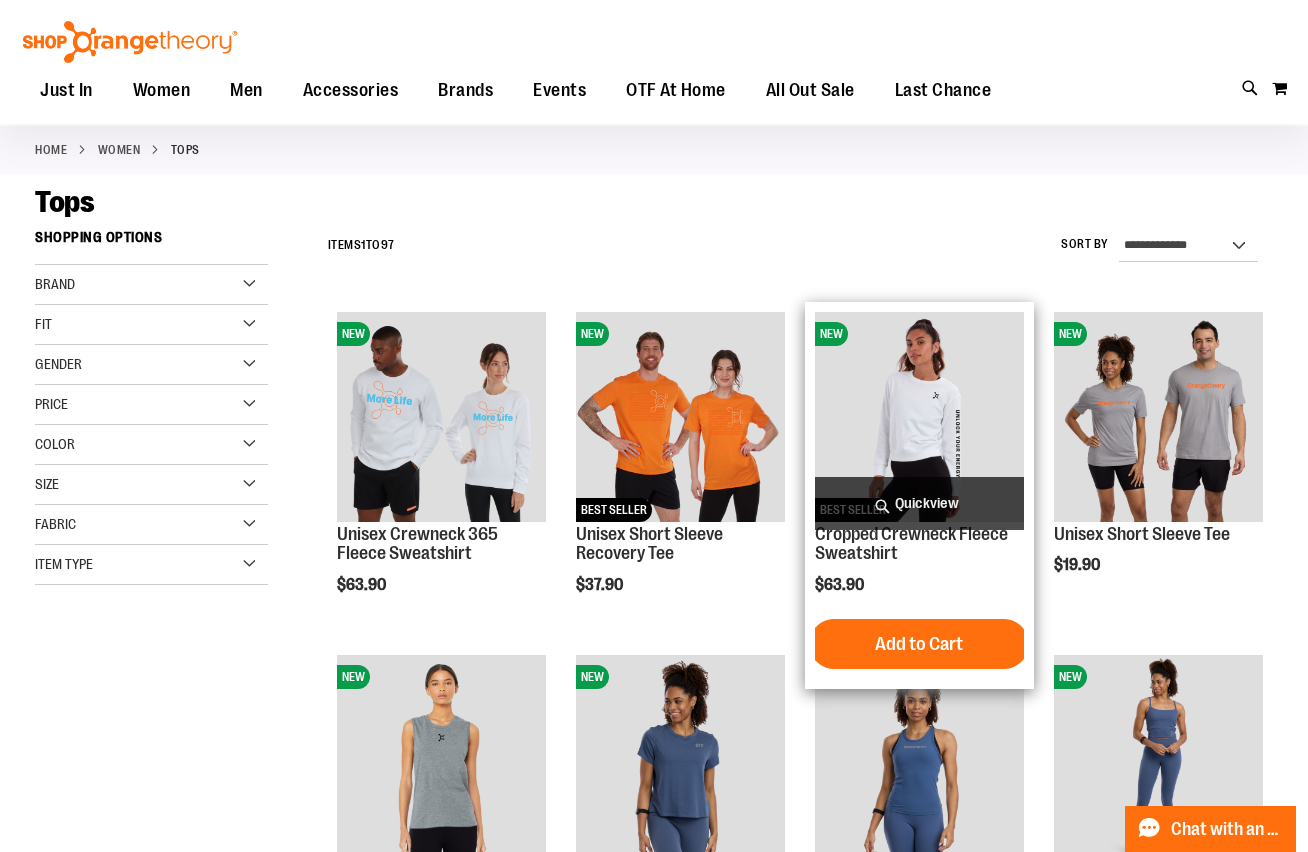 scroll, scrollTop: 97, scrollLeft: 0, axis: vertical 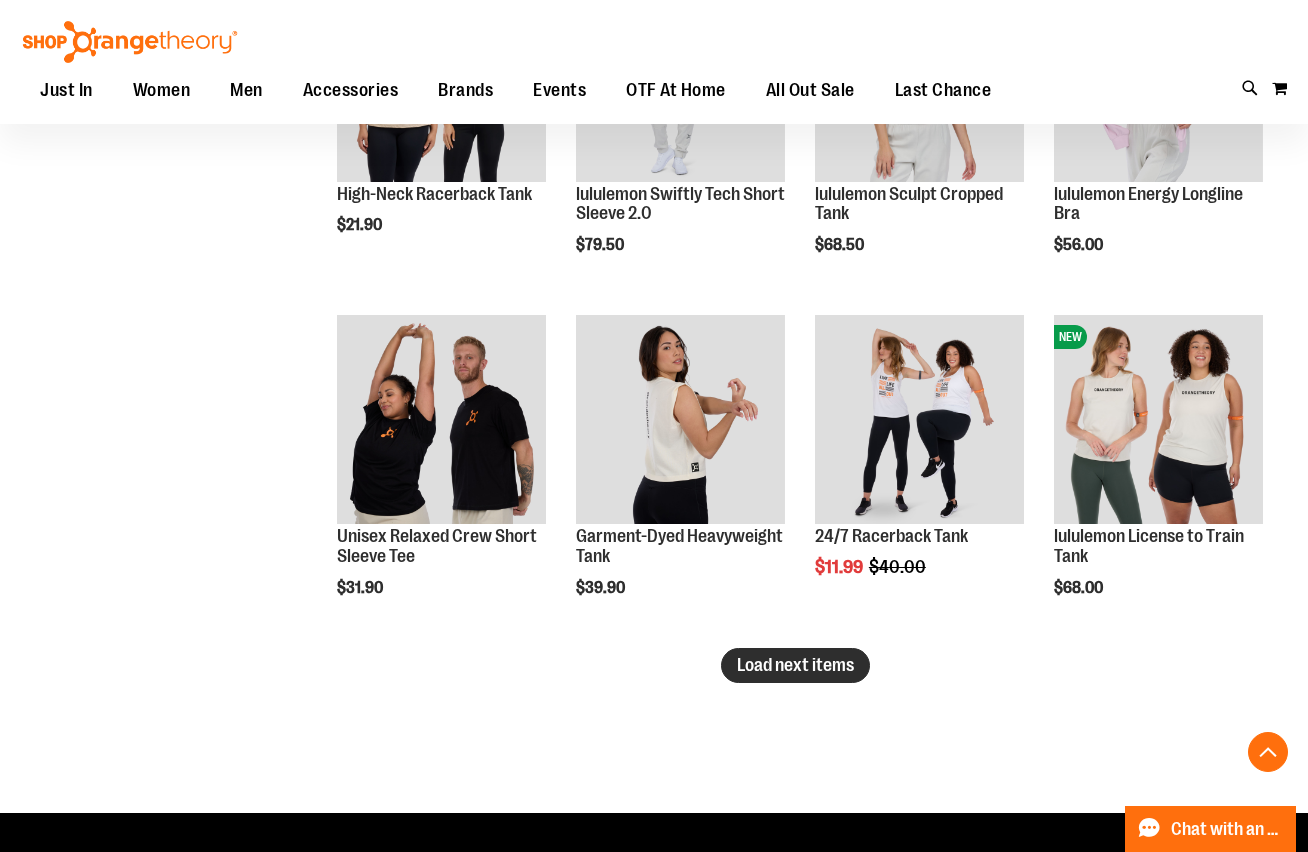 type on "**********" 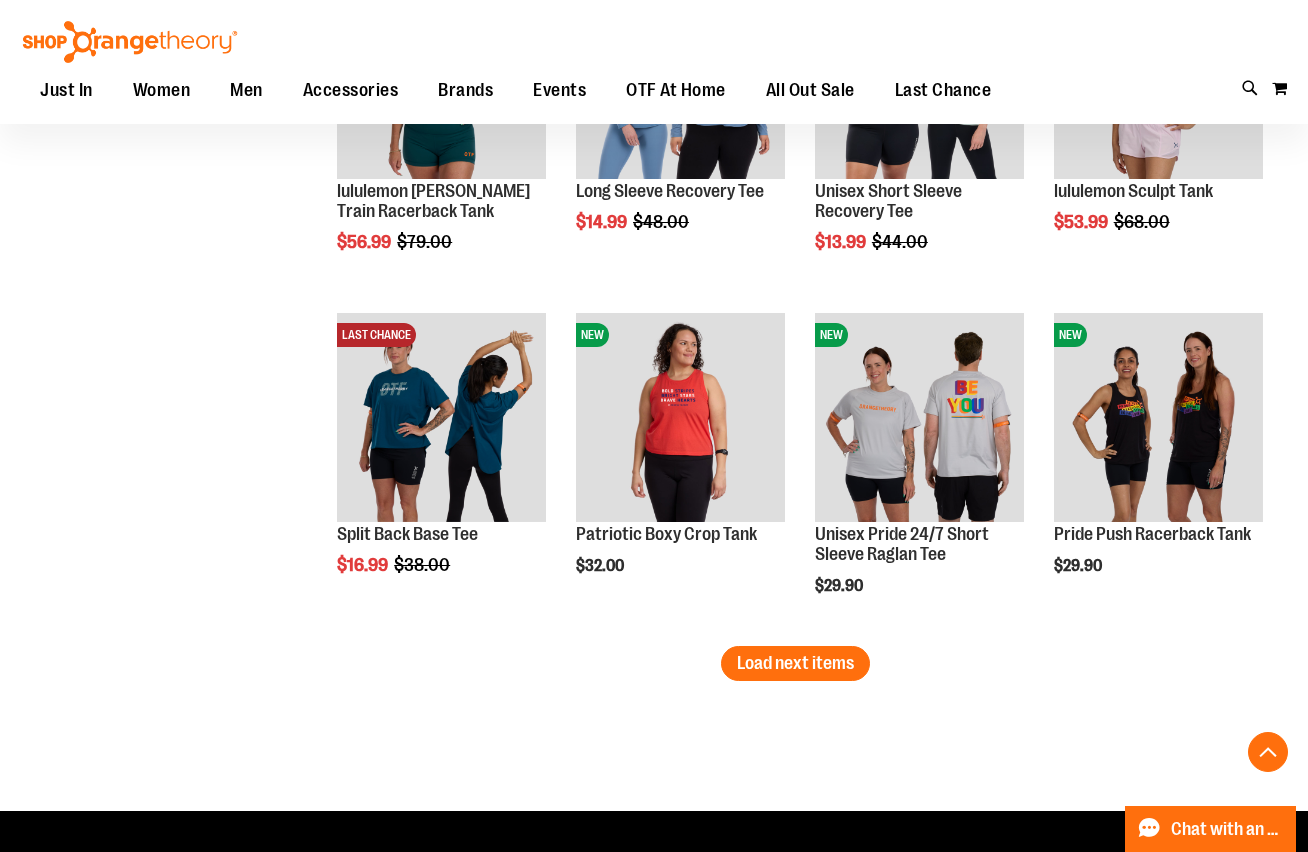 scroll, scrollTop: 3859, scrollLeft: 0, axis: vertical 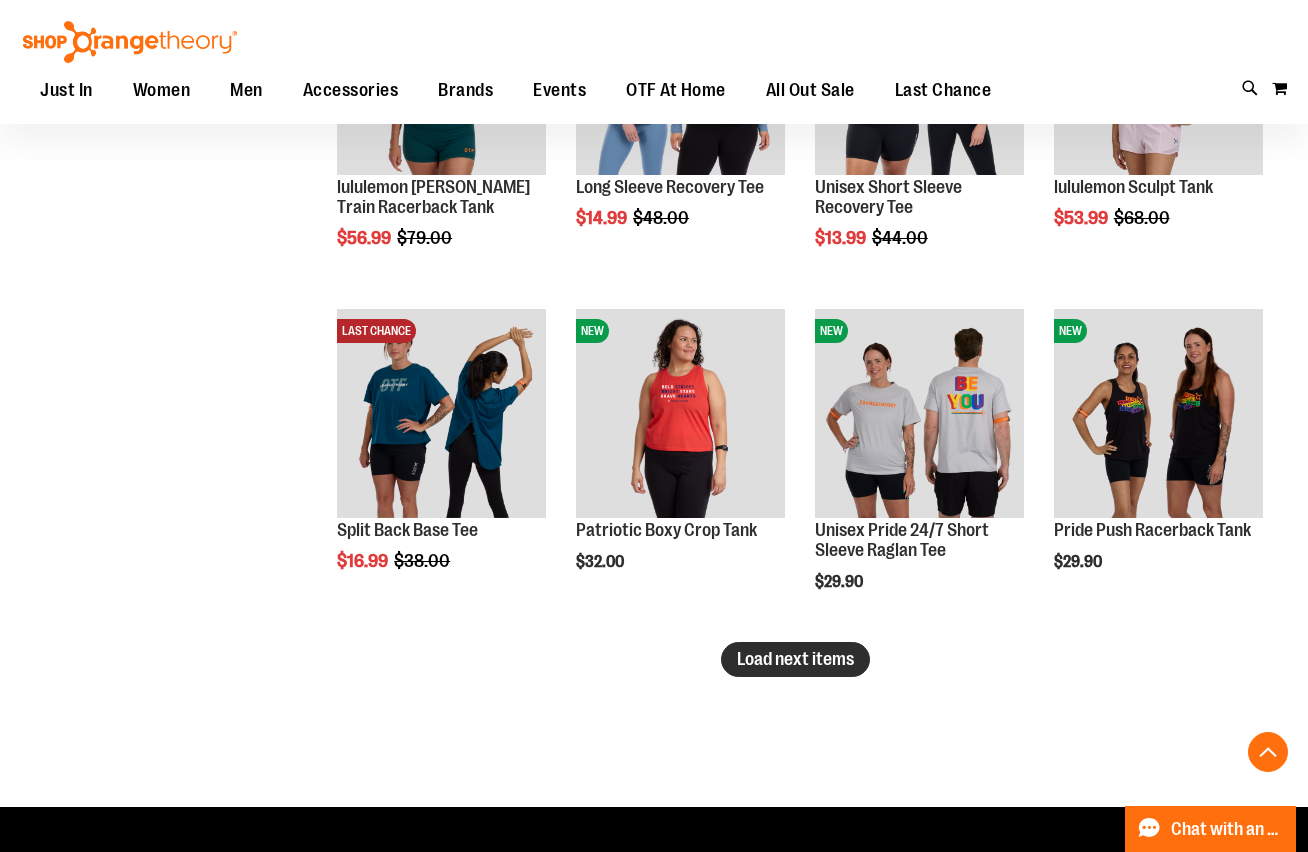 click on "Load next items" at bounding box center (795, 659) 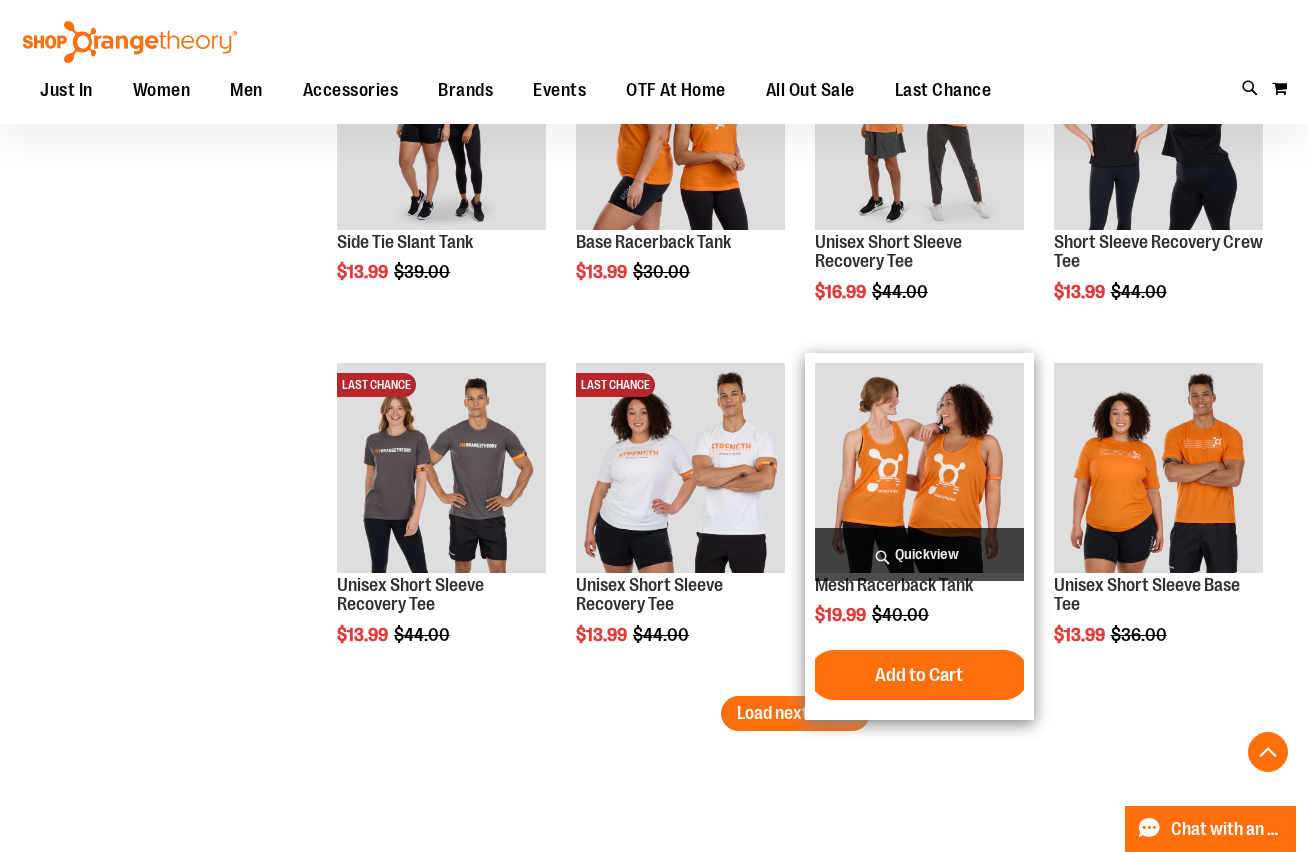 scroll, scrollTop: 4835, scrollLeft: 0, axis: vertical 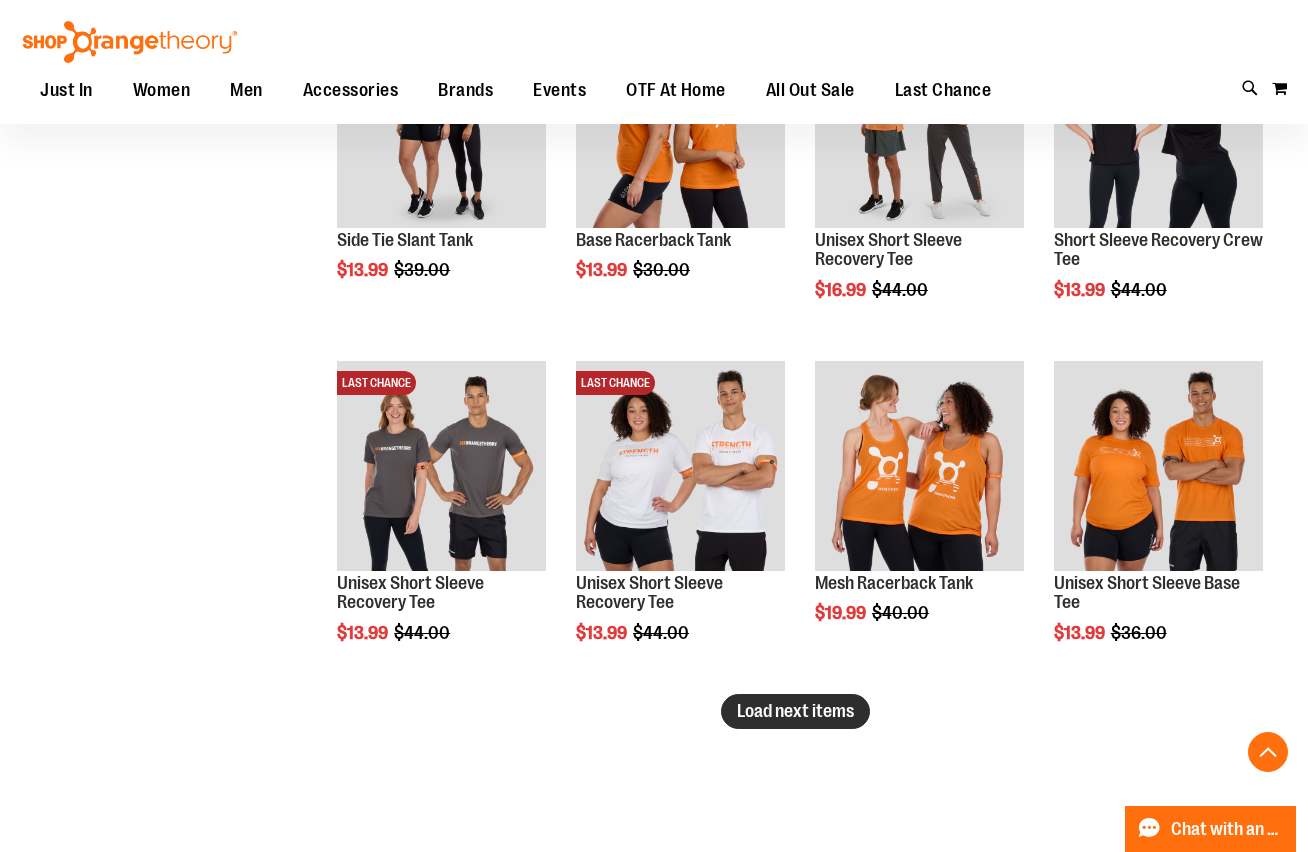 click on "Load next items" at bounding box center (795, 711) 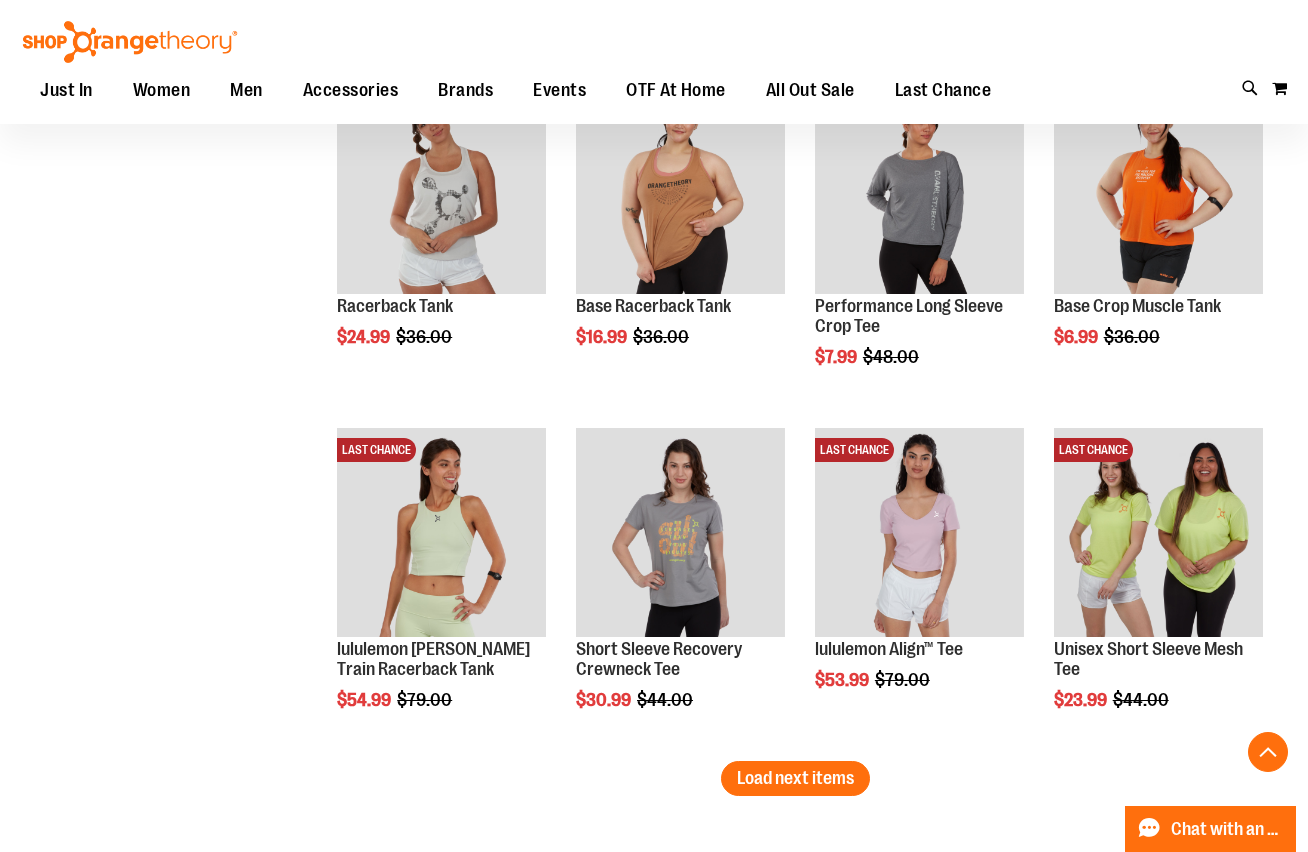 scroll, scrollTop: 5818, scrollLeft: 0, axis: vertical 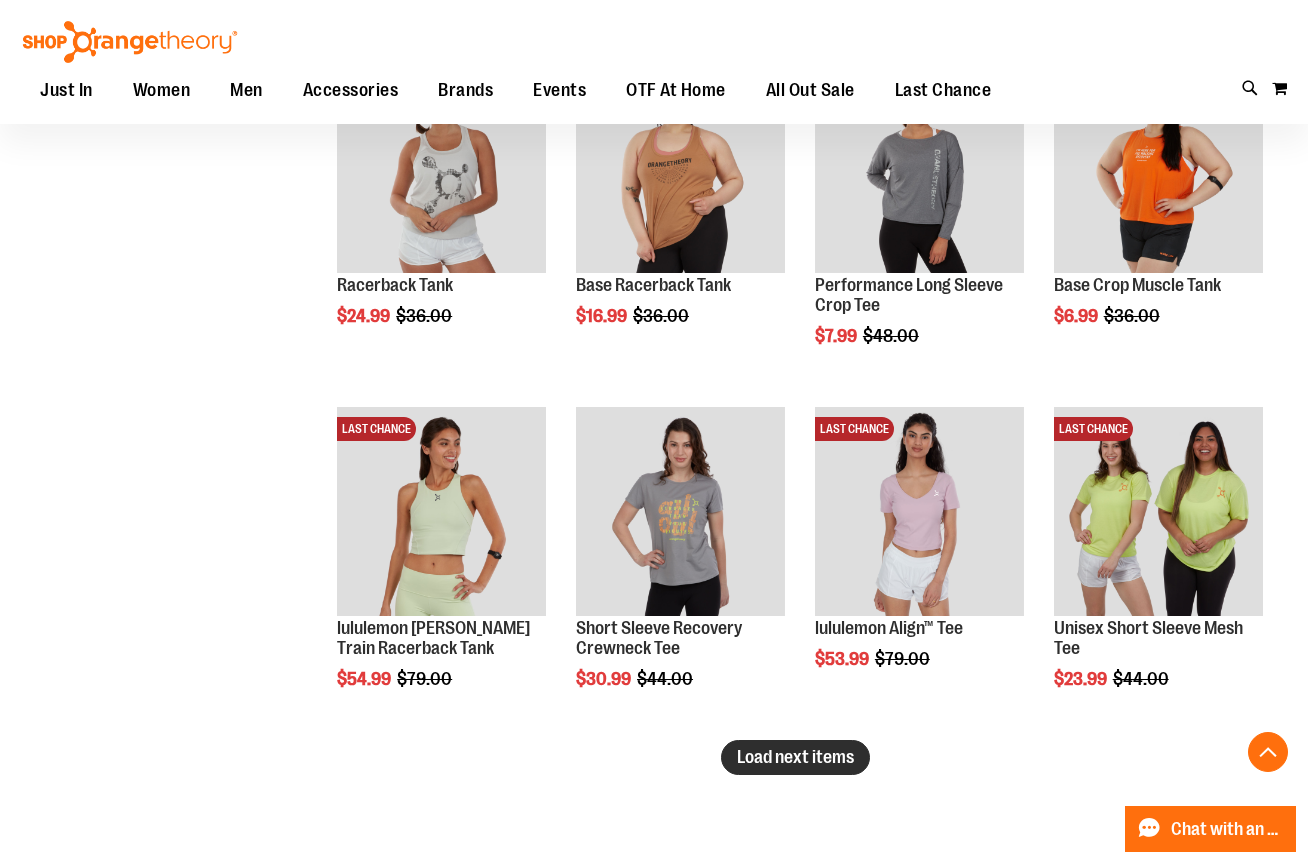 click on "Load next items" at bounding box center (795, 757) 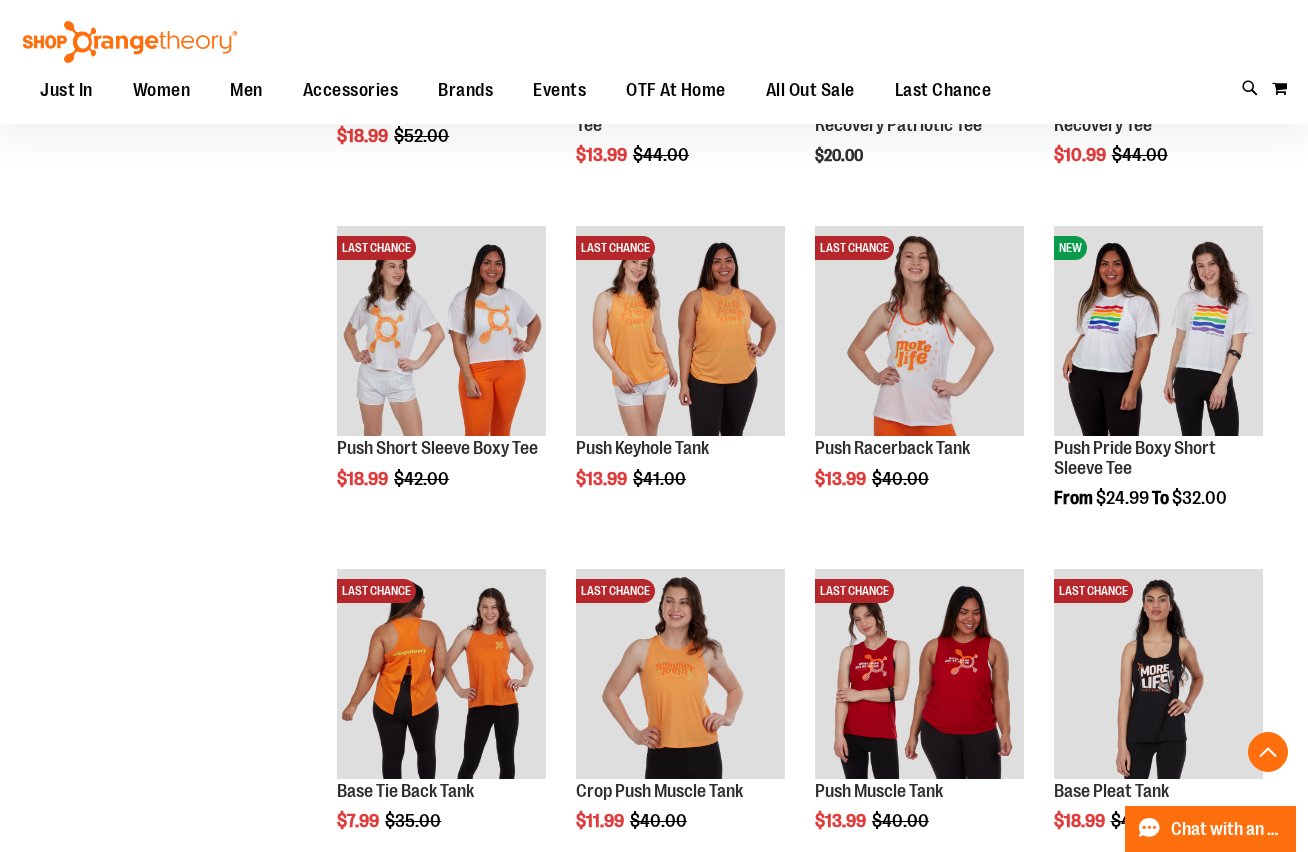 scroll, scrollTop: 7043, scrollLeft: 0, axis: vertical 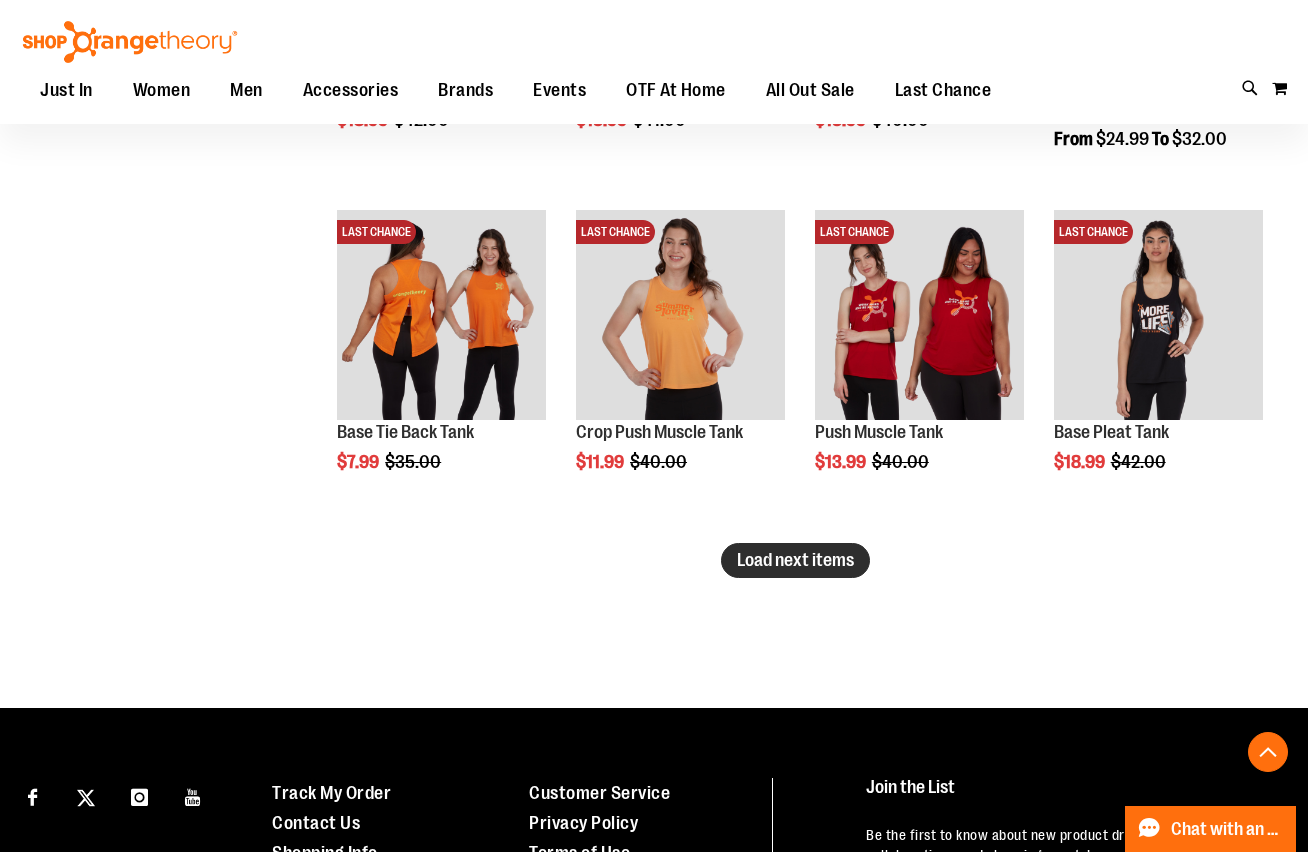 click on "Load next items" at bounding box center [795, 560] 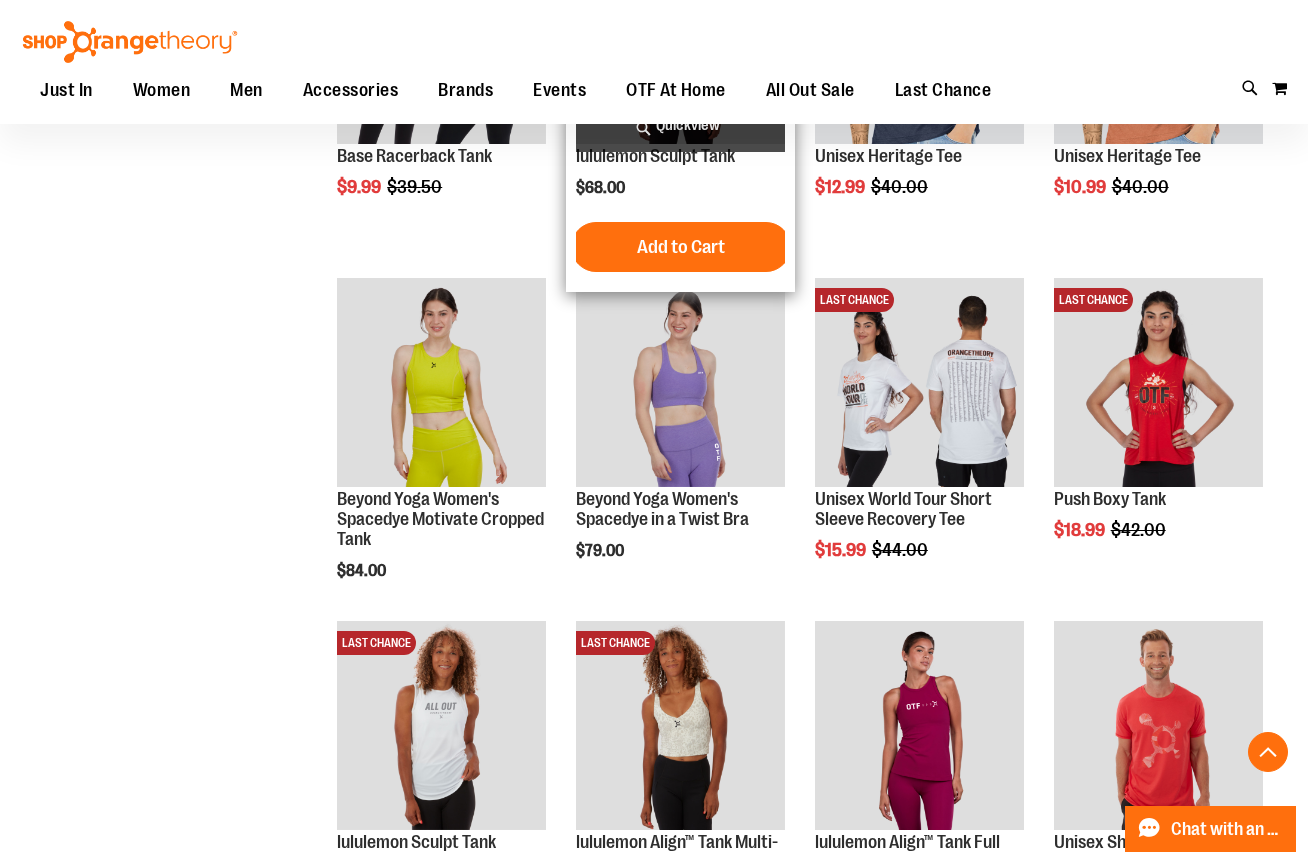 scroll, scrollTop: 7411, scrollLeft: 0, axis: vertical 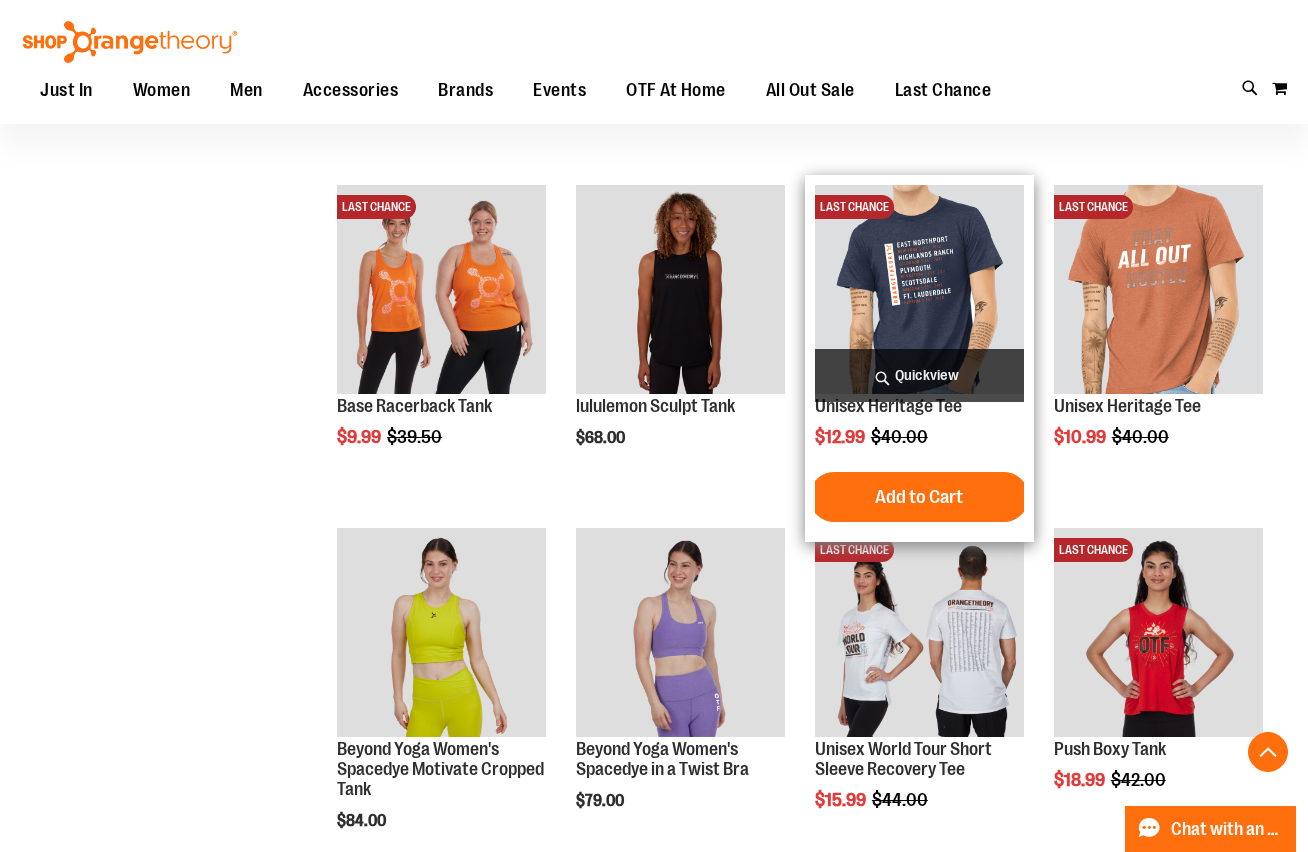 click at bounding box center (919, 289) 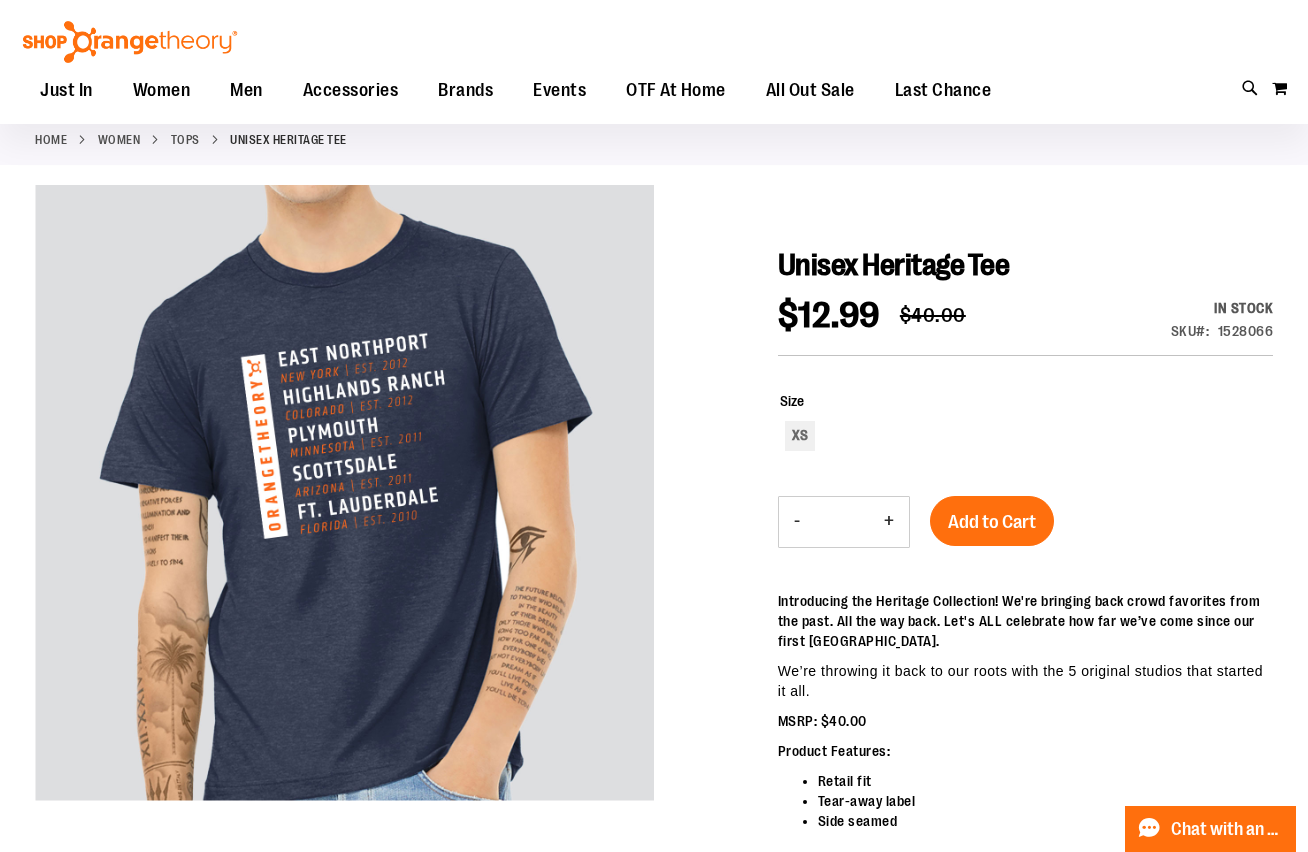 scroll, scrollTop: 68, scrollLeft: 0, axis: vertical 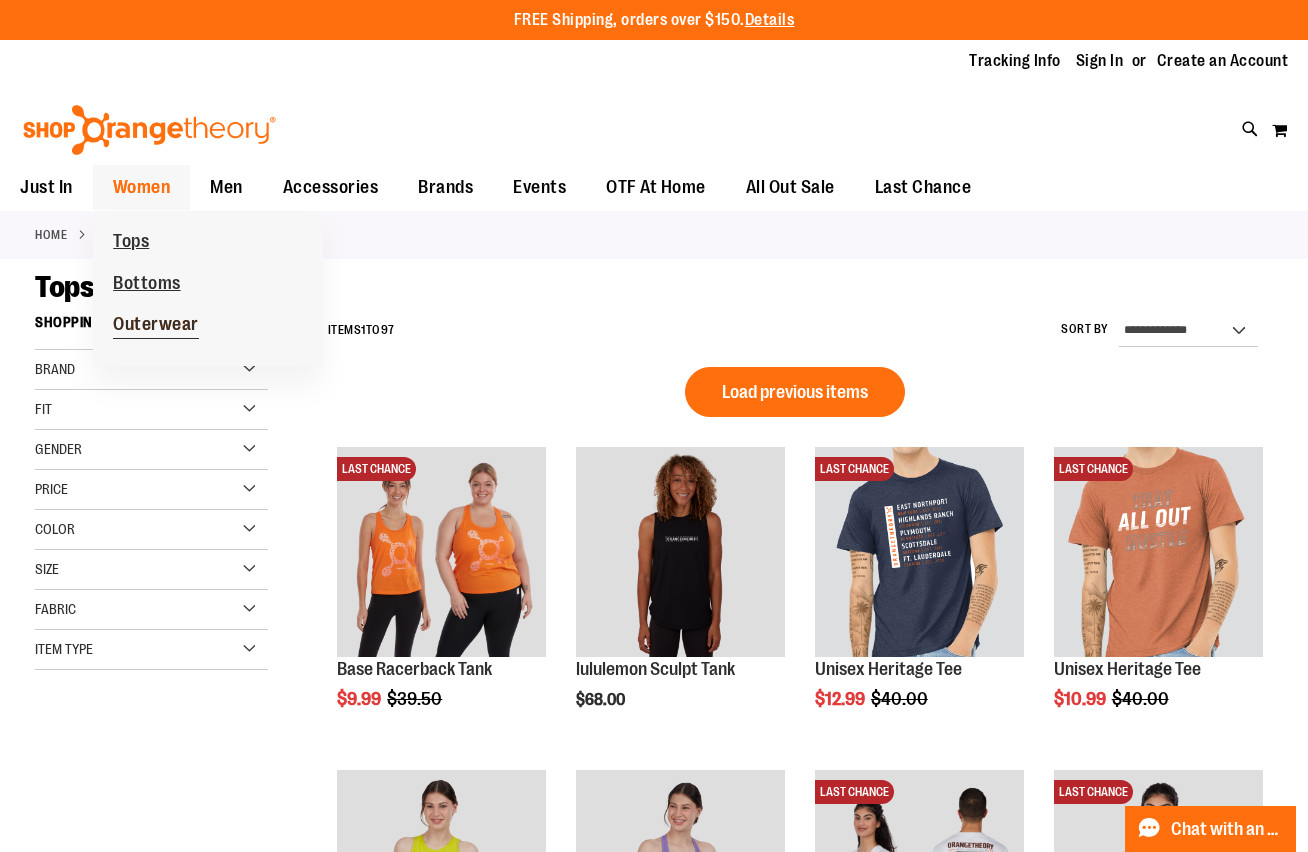 type on "**********" 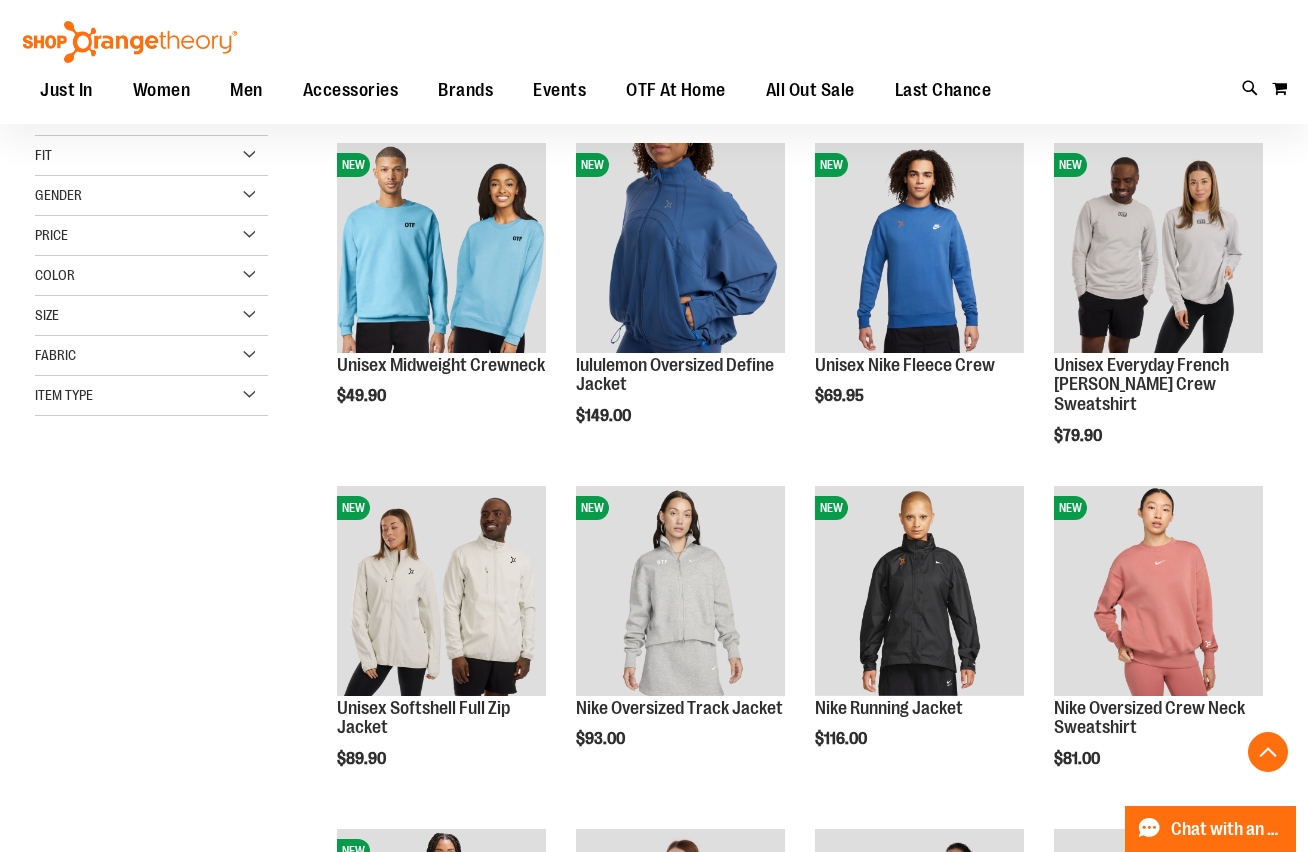 scroll, scrollTop: 688, scrollLeft: 0, axis: vertical 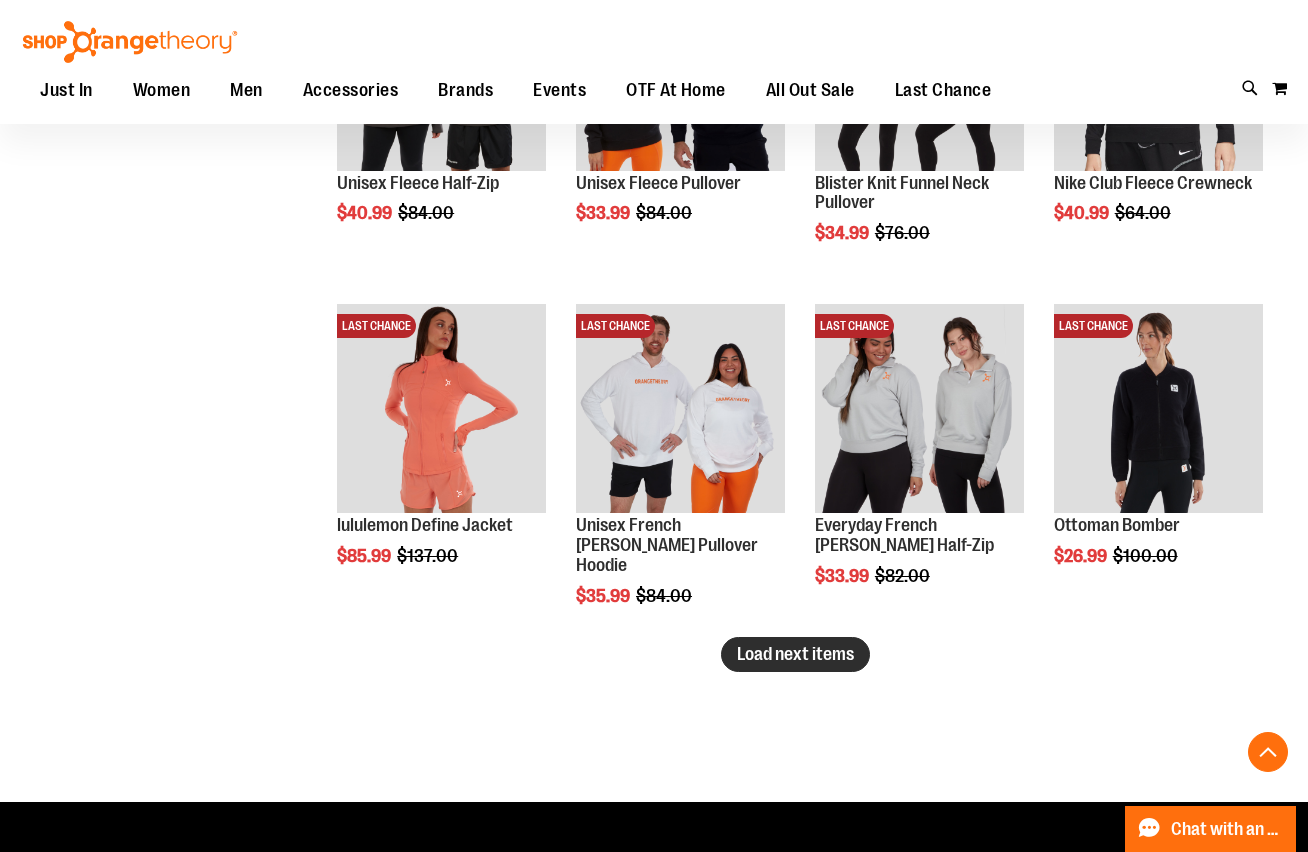 type on "**********" 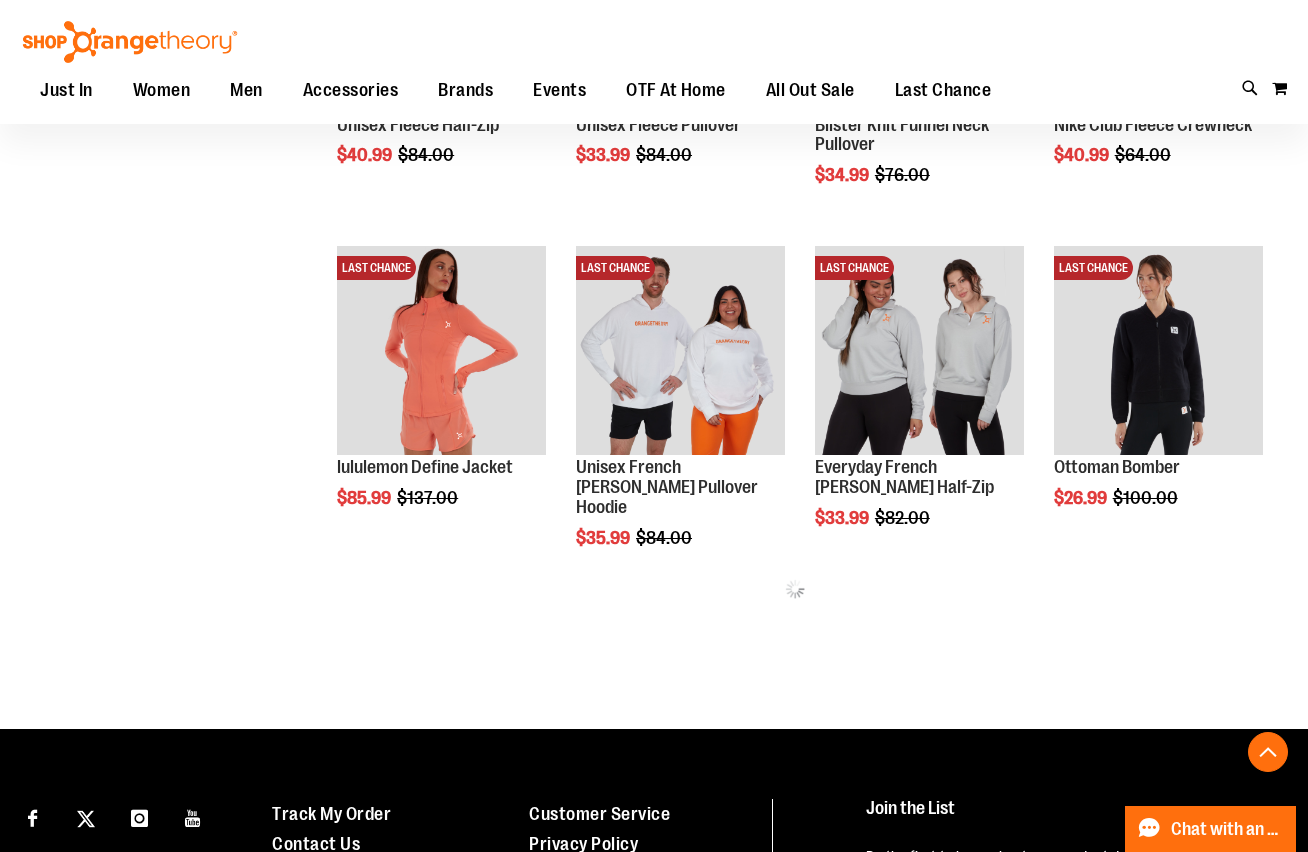 scroll, scrollTop: 2946, scrollLeft: 0, axis: vertical 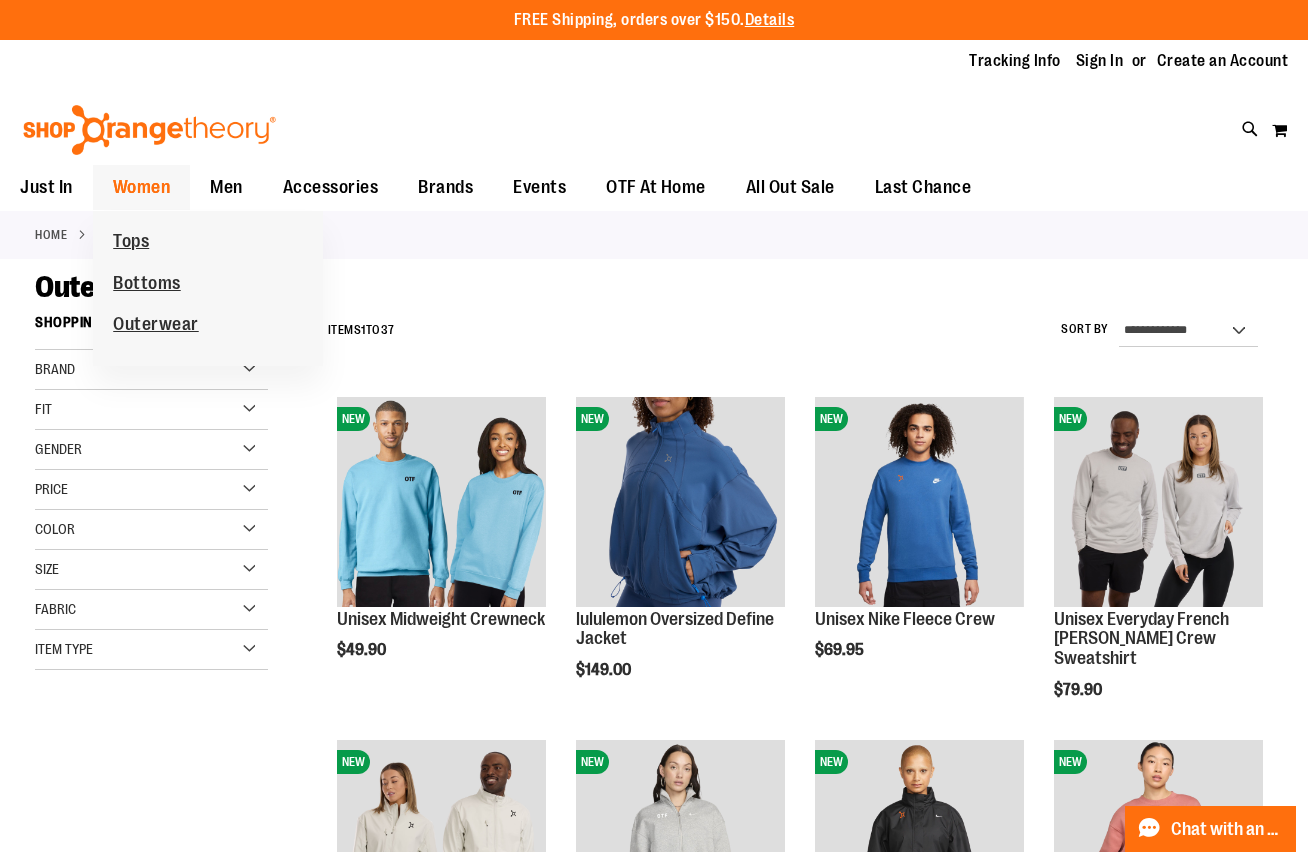 click on "Women" at bounding box center (142, 187) 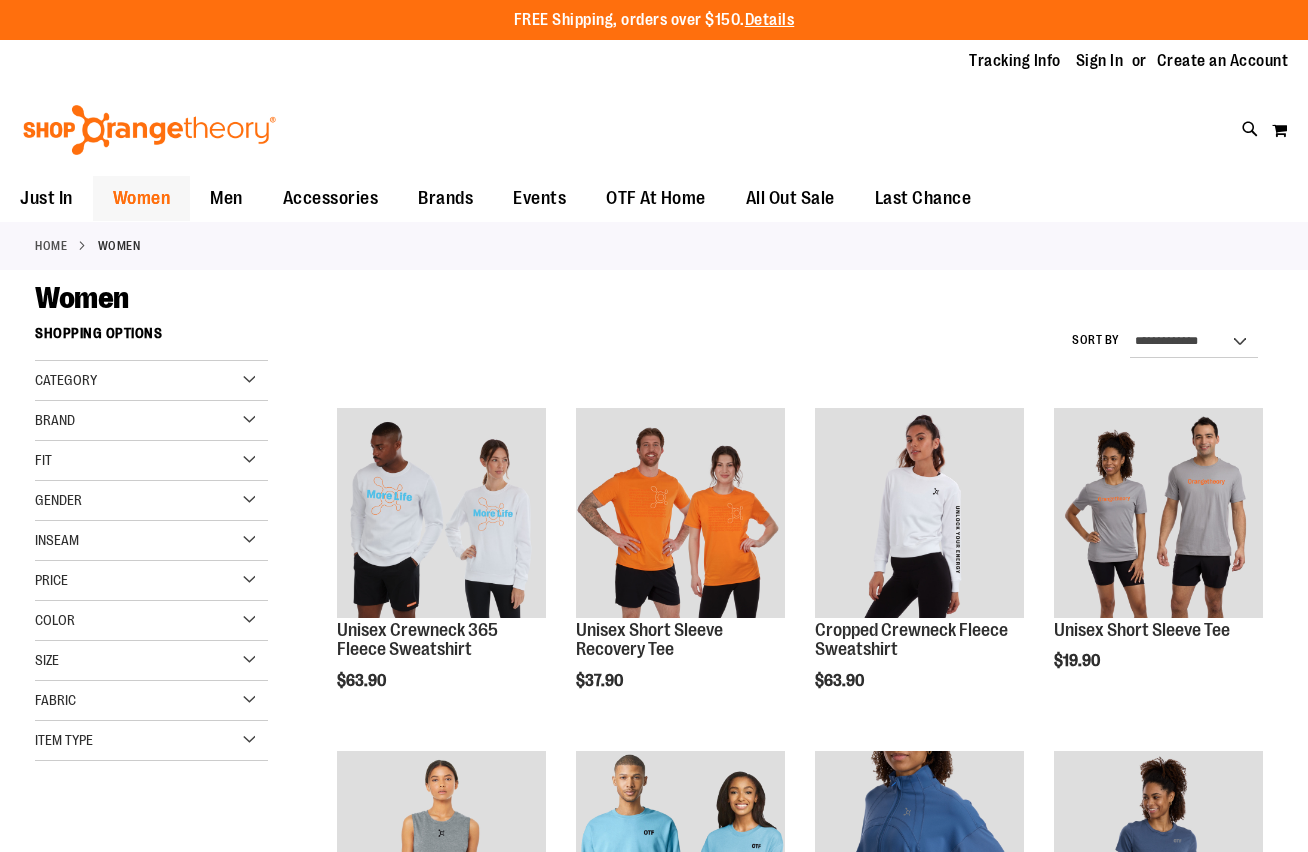 scroll, scrollTop: 0, scrollLeft: 0, axis: both 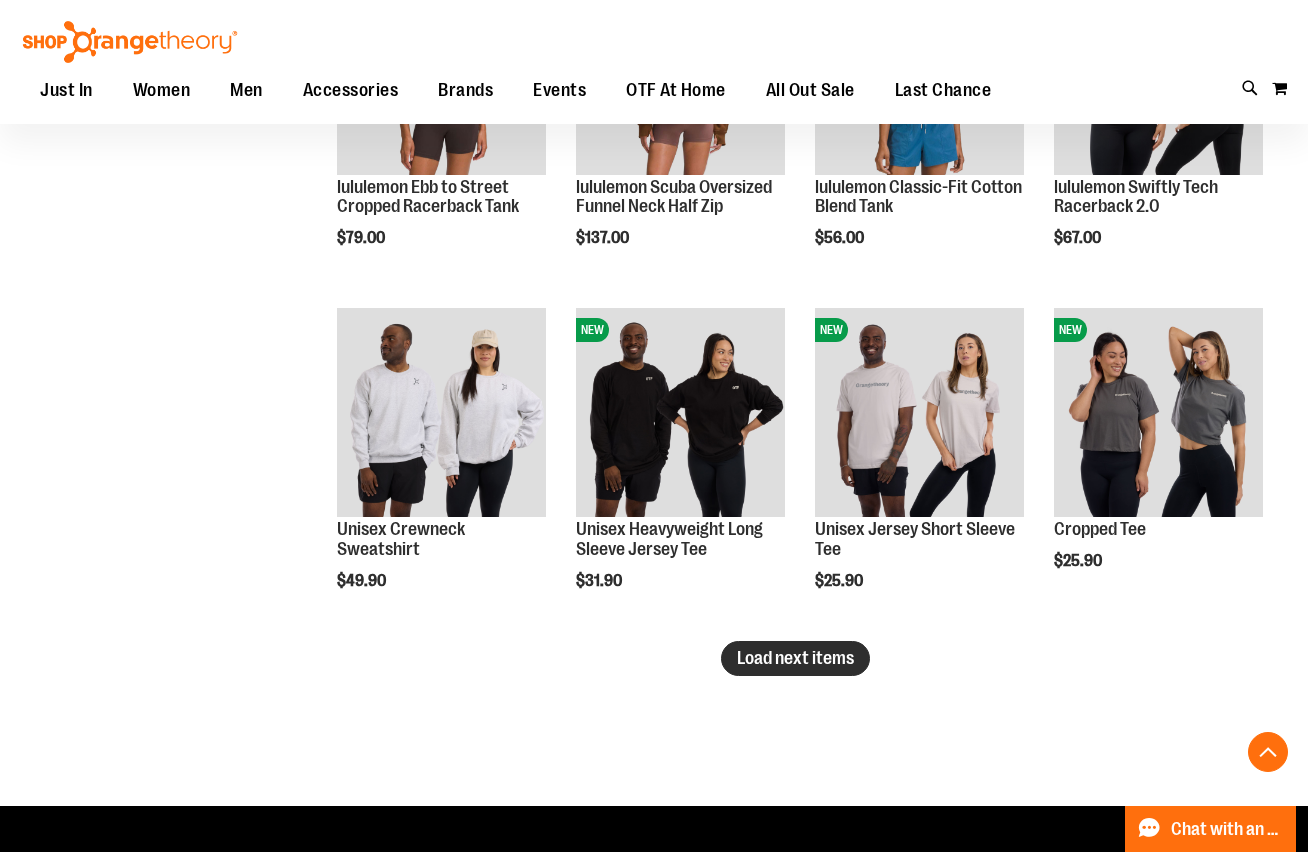 type on "**********" 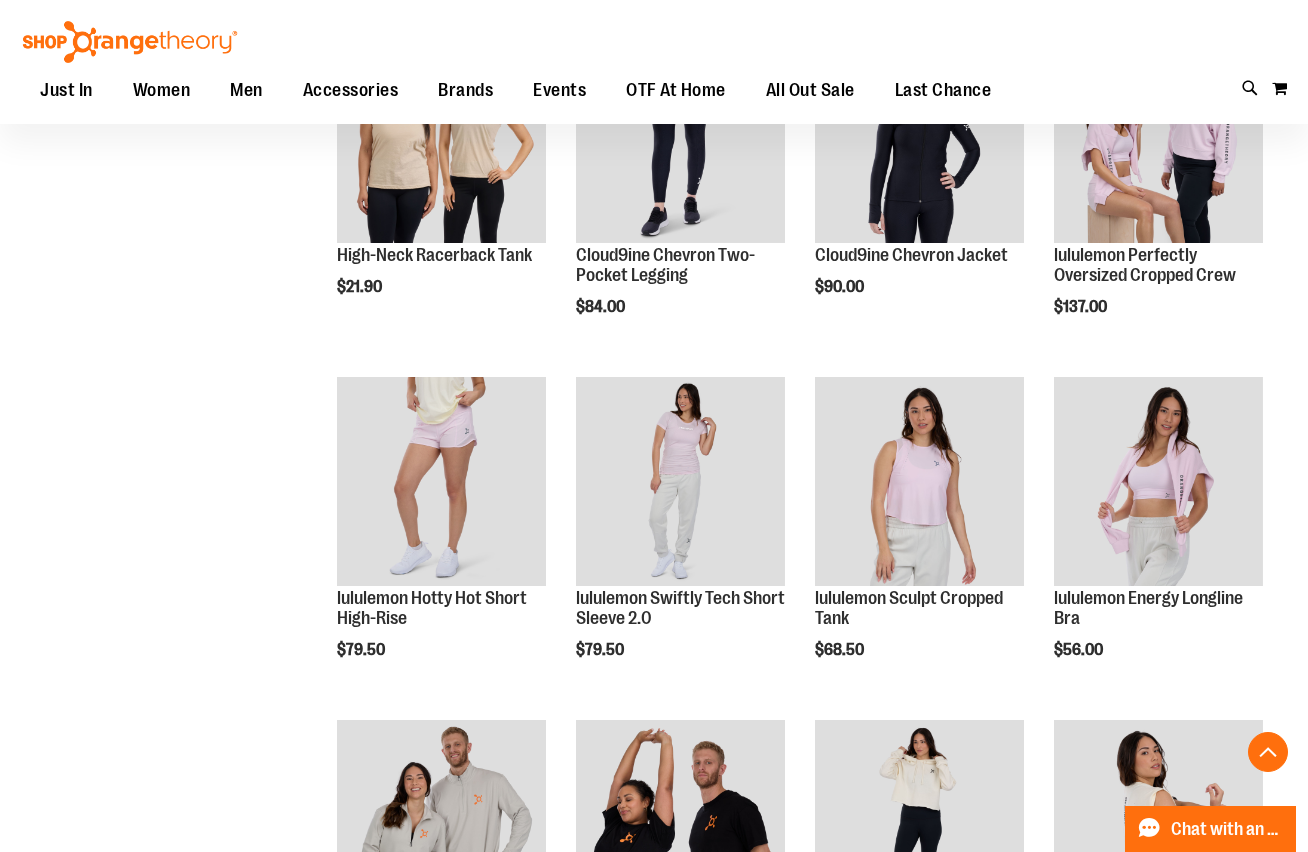 scroll, scrollTop: 3447, scrollLeft: 0, axis: vertical 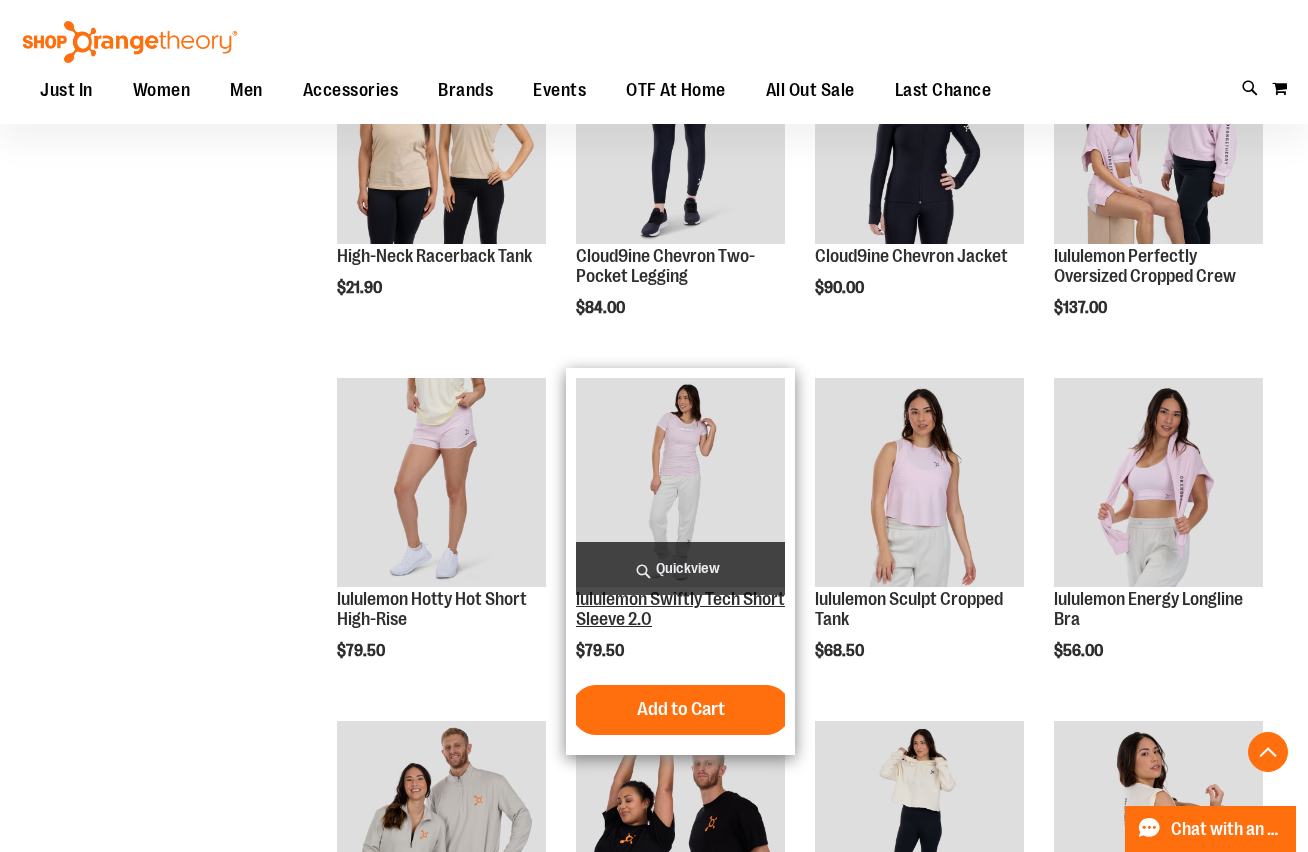 click on "lululemon Swiftly Tech Short Sleeve 2.0" at bounding box center [680, 609] 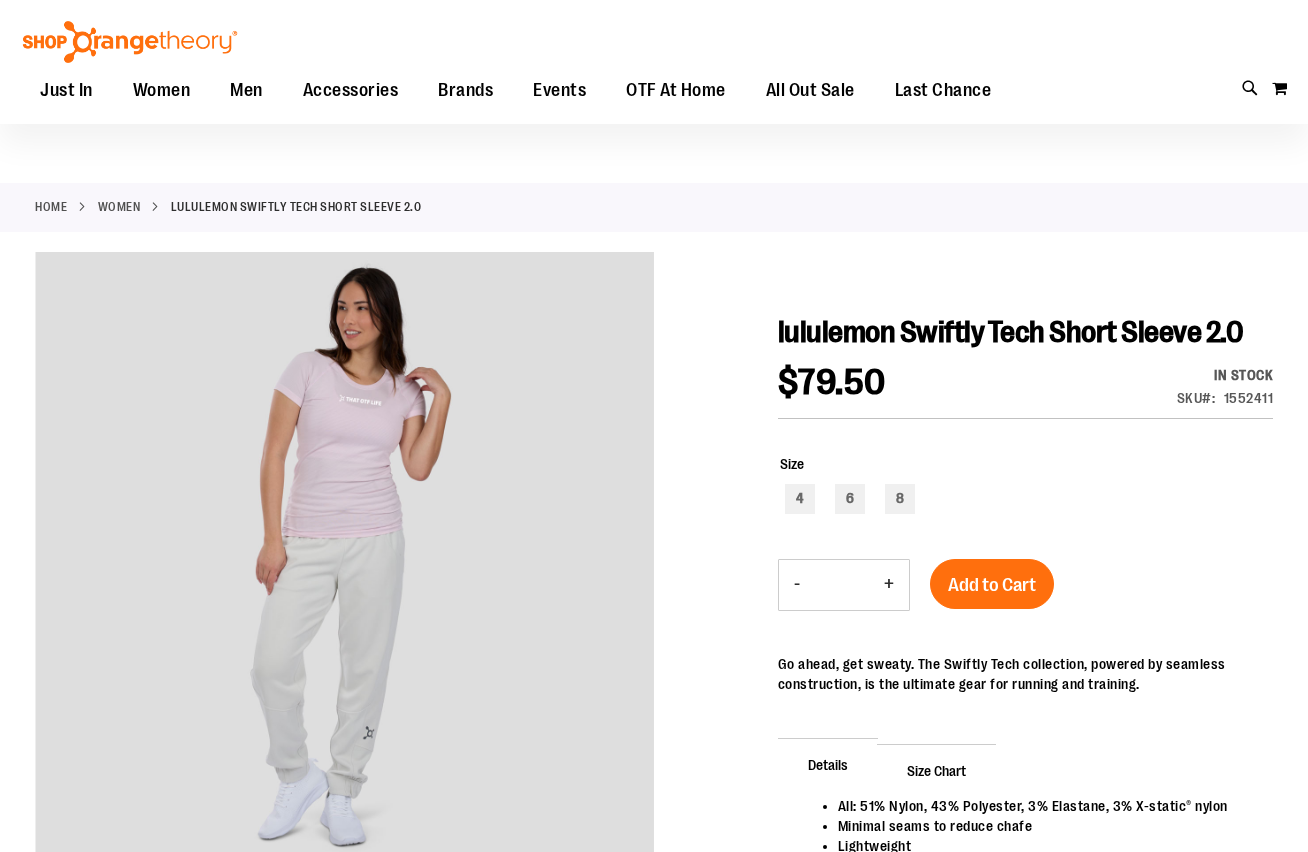 scroll, scrollTop: 113, scrollLeft: 0, axis: vertical 